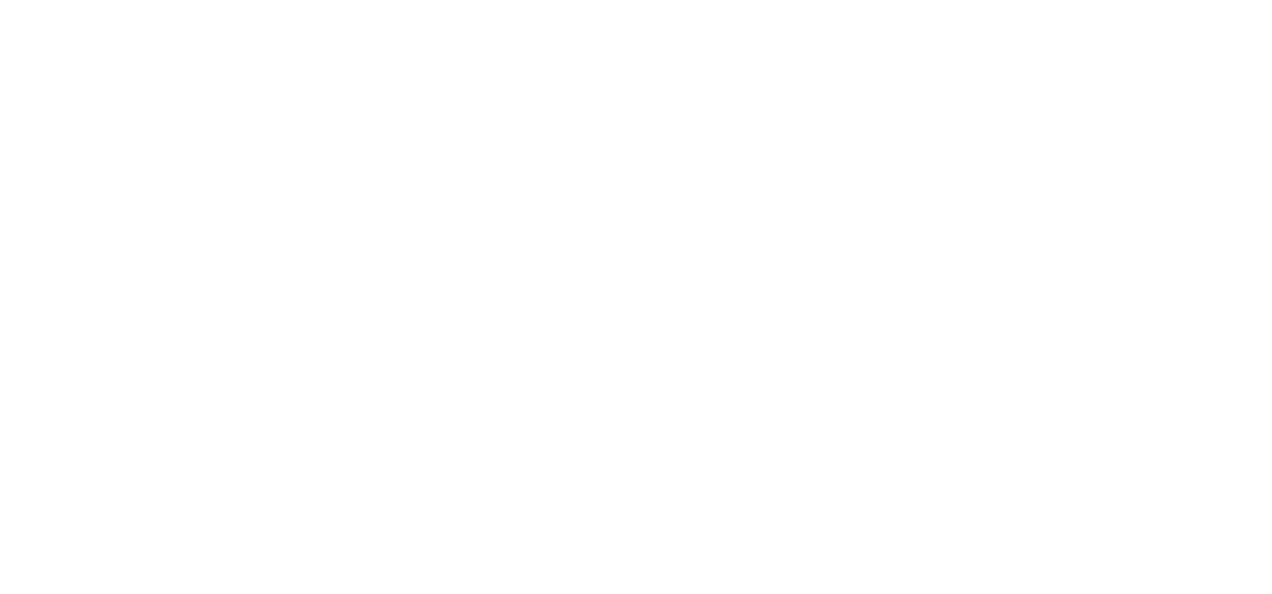 scroll, scrollTop: 0, scrollLeft: 0, axis: both 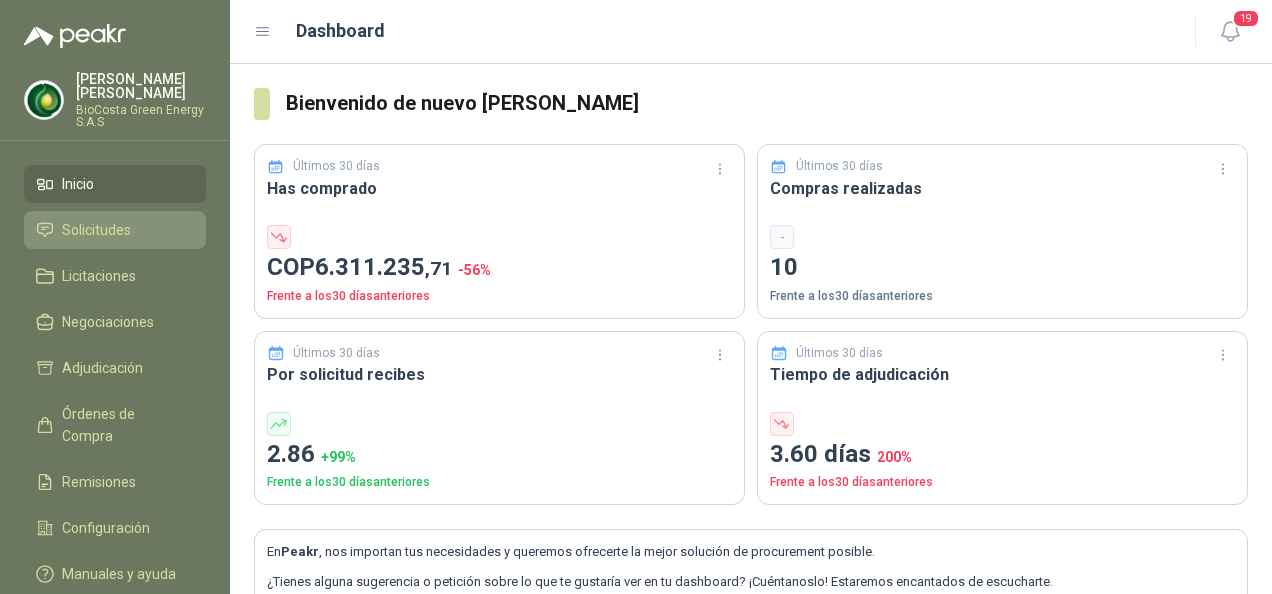 click on "Solicitudes" at bounding box center [115, 230] 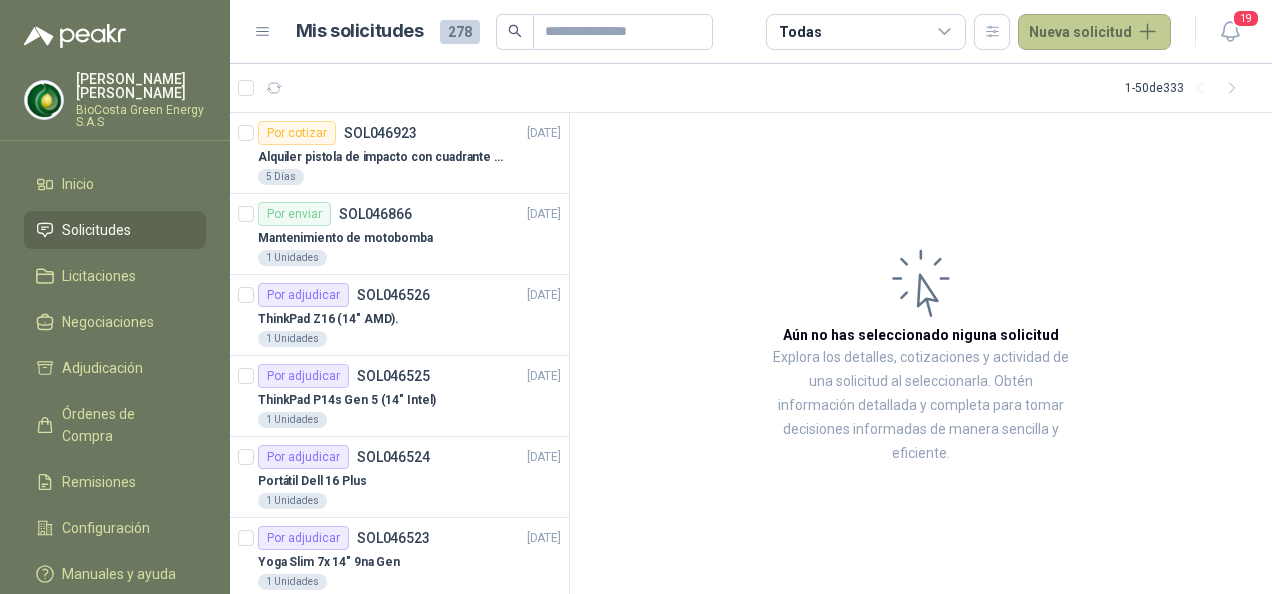 click on "Nueva solicitud" at bounding box center [1094, 32] 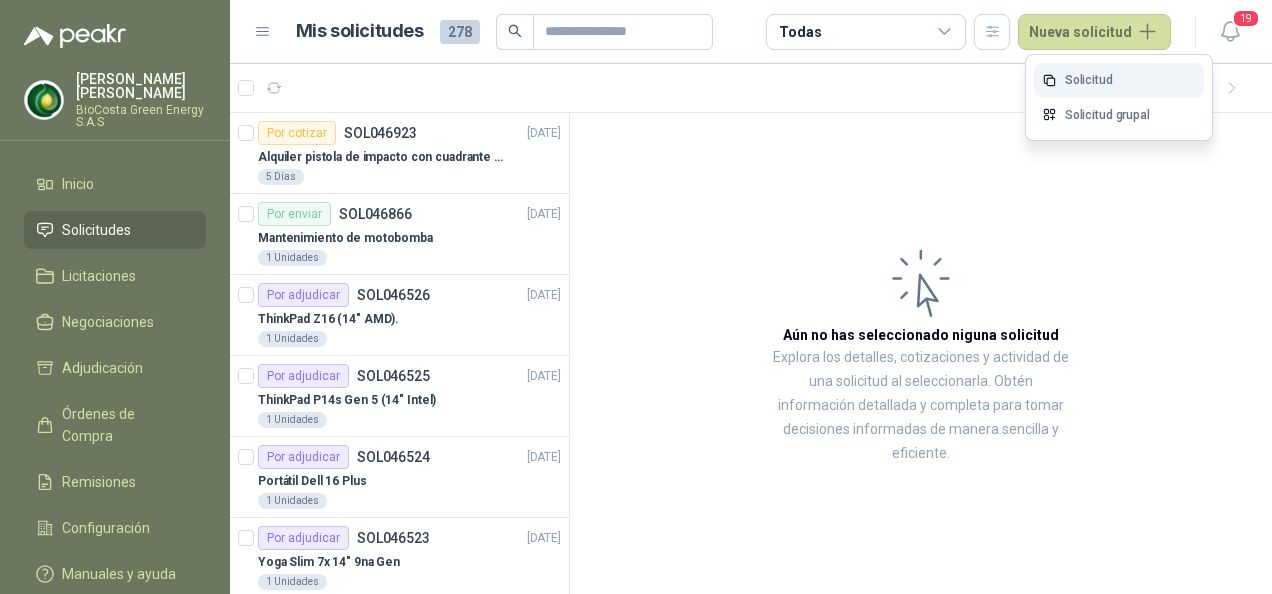 click on "Solicitud" at bounding box center (1119, 80) 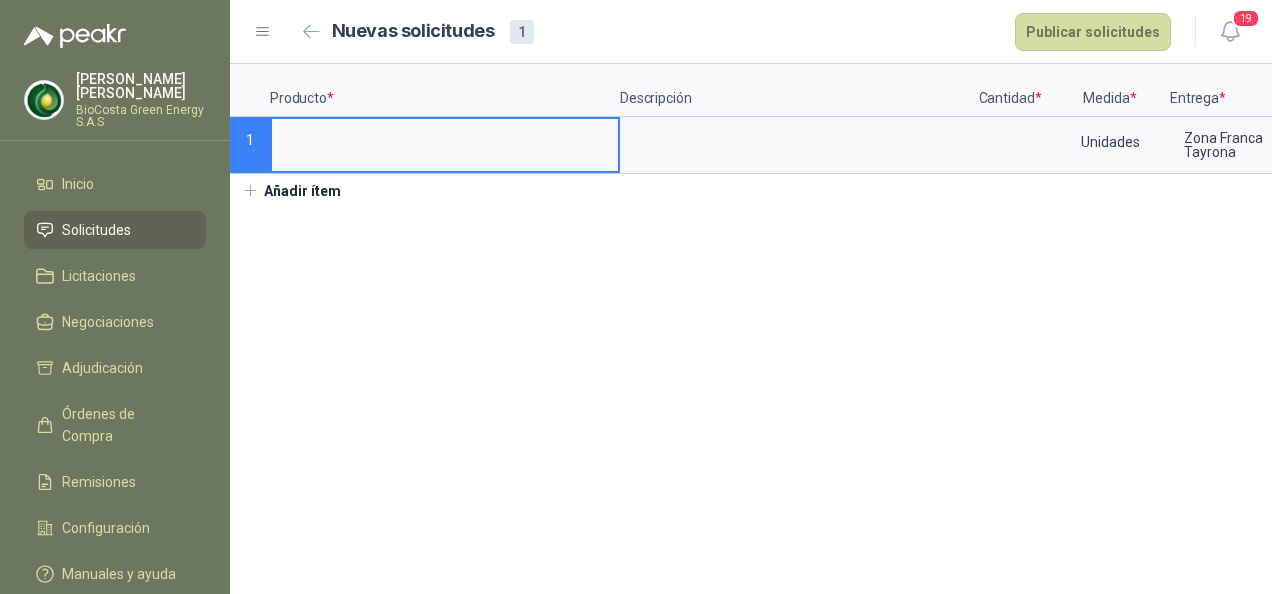 type 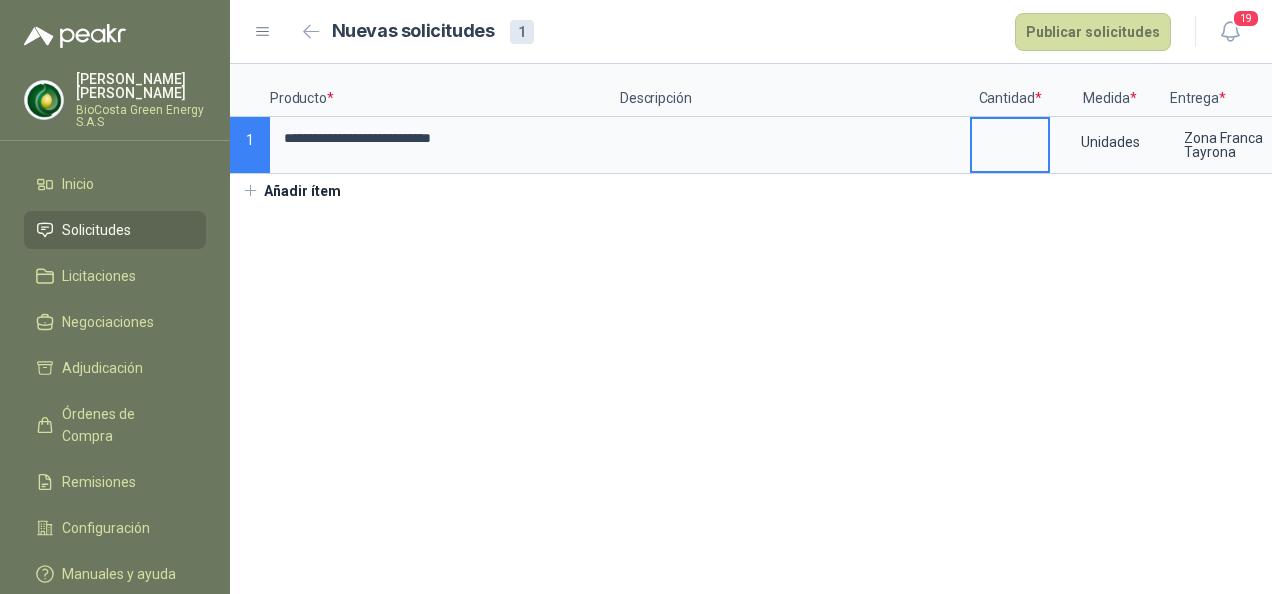 click at bounding box center (1010, 138) 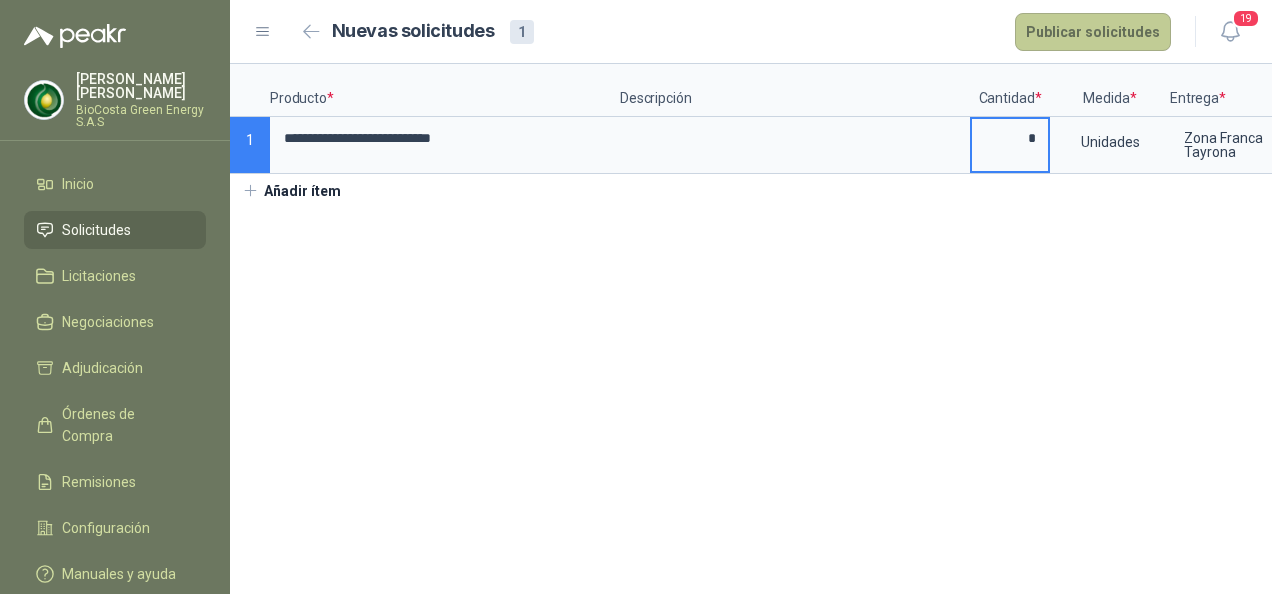 type on "*" 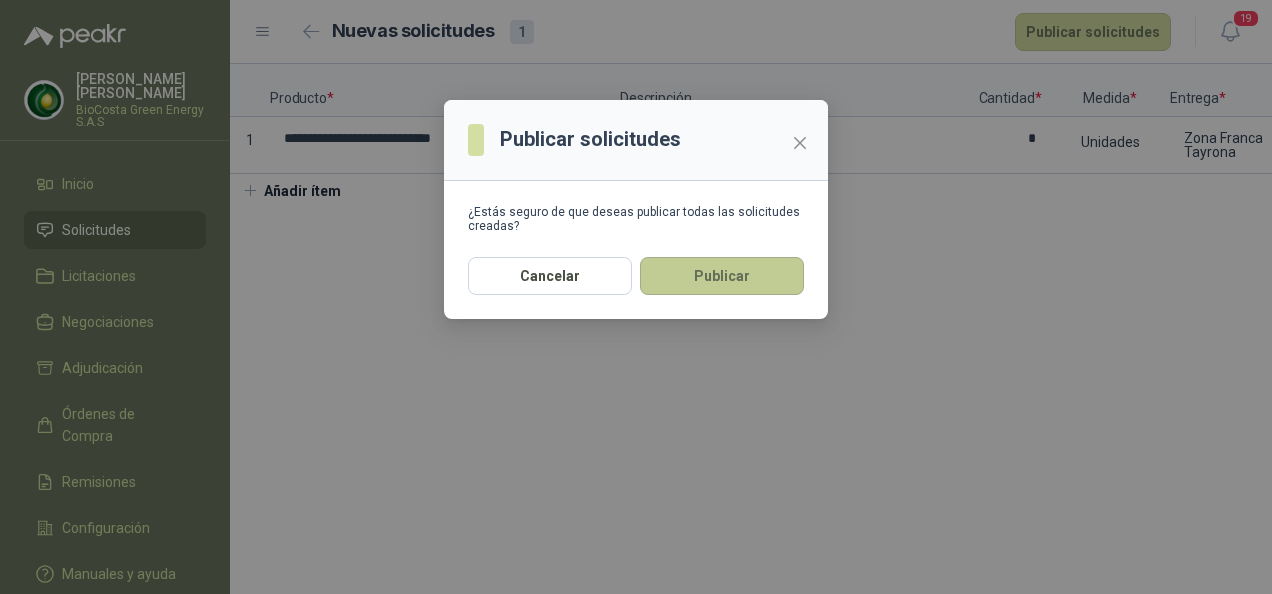 click on "Publicar" at bounding box center (722, 276) 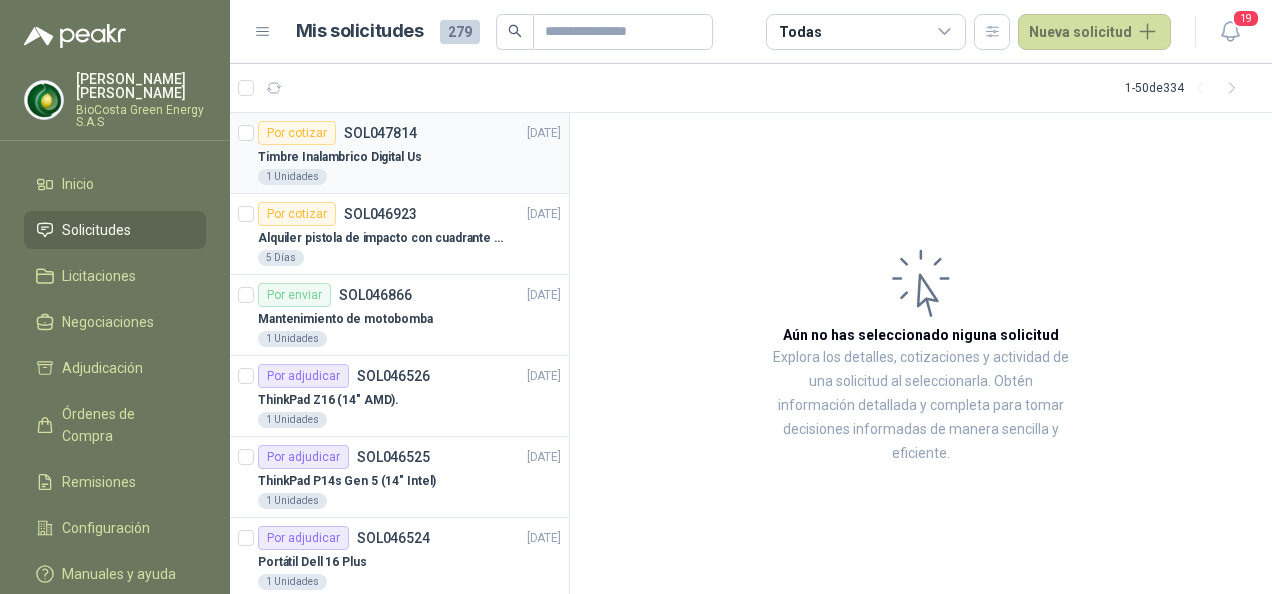 click on "Timbre Inalambrico Digital Us" at bounding box center (340, 157) 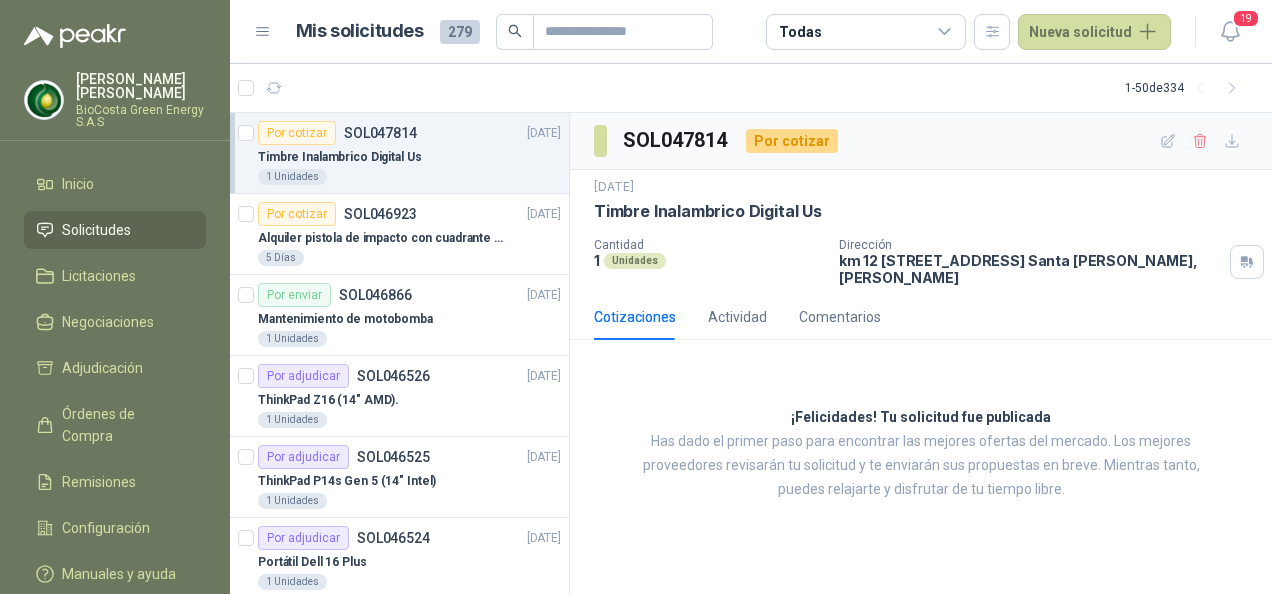 click on "Cotizaciones Actividad Comentarios ¡Felicidades! Tu solicitud fue publicada Has dado el primer paso para encontrar las mejores ofertas del mercado. Los mejores proveedores revisarán tu solicitud y te enviarán sus propuestas en breve. Mientras tanto, puedes relajarte y disfrutar de tu tiempo libre." at bounding box center (921, 423) 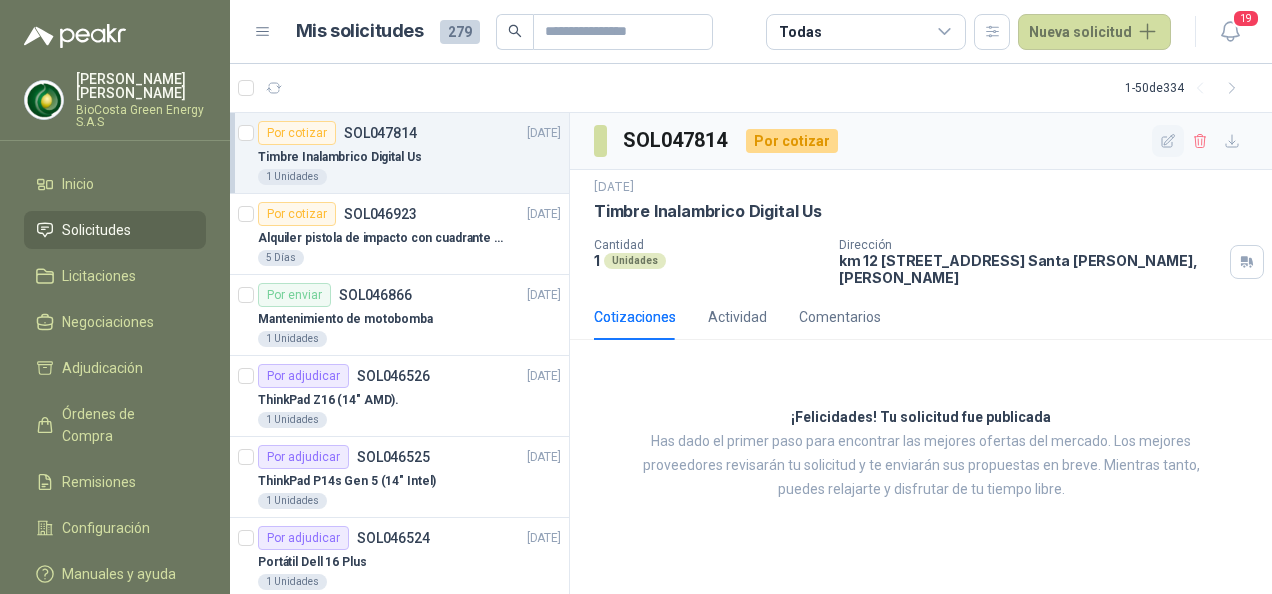 click 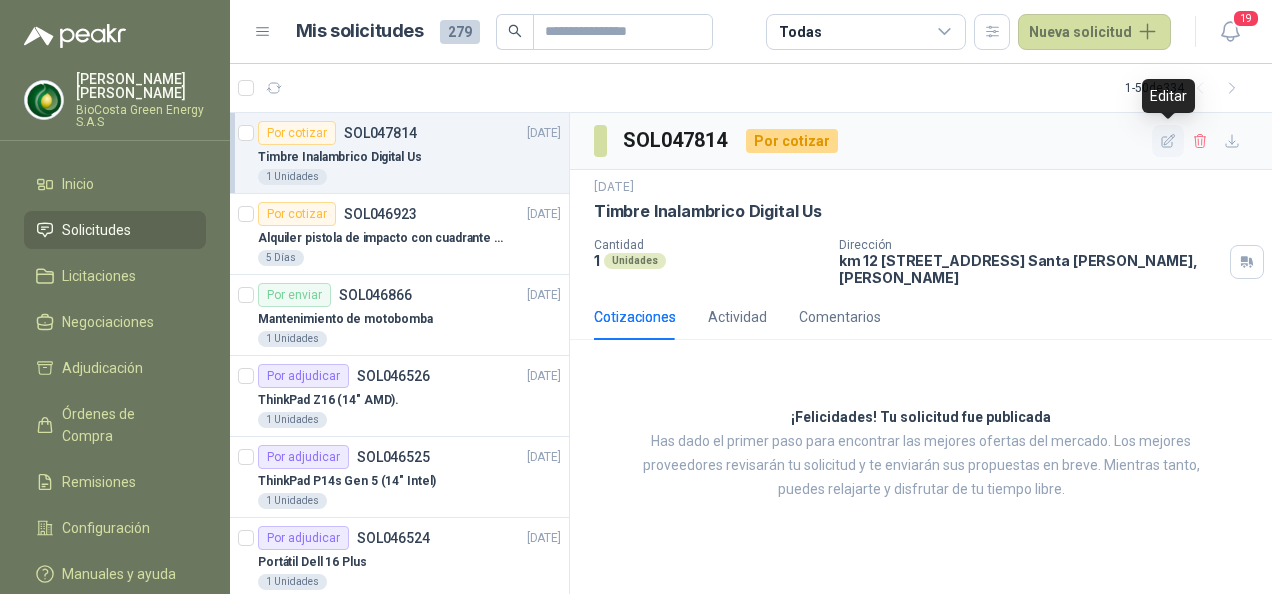type 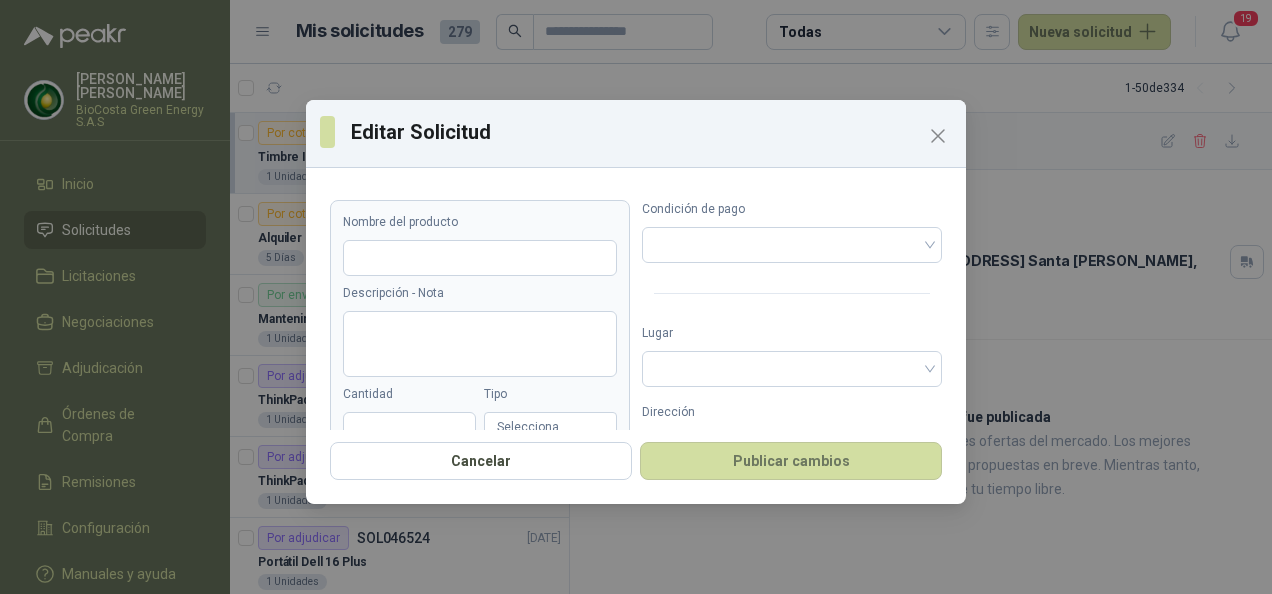 type on "**********" 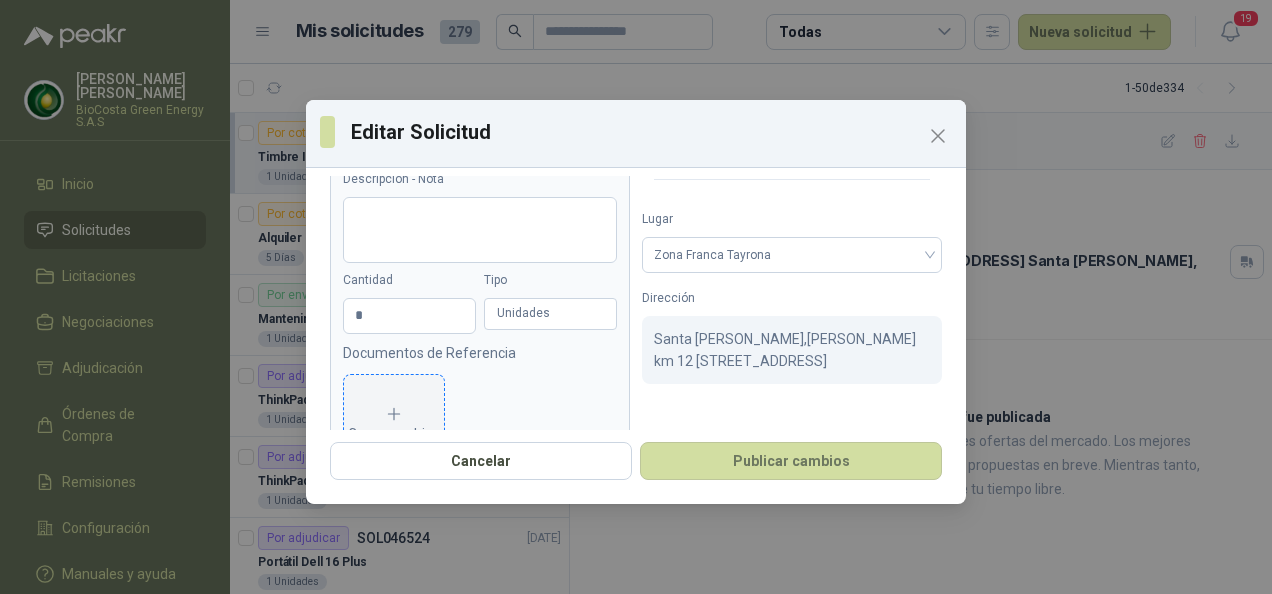 scroll, scrollTop: 187, scrollLeft: 0, axis: vertical 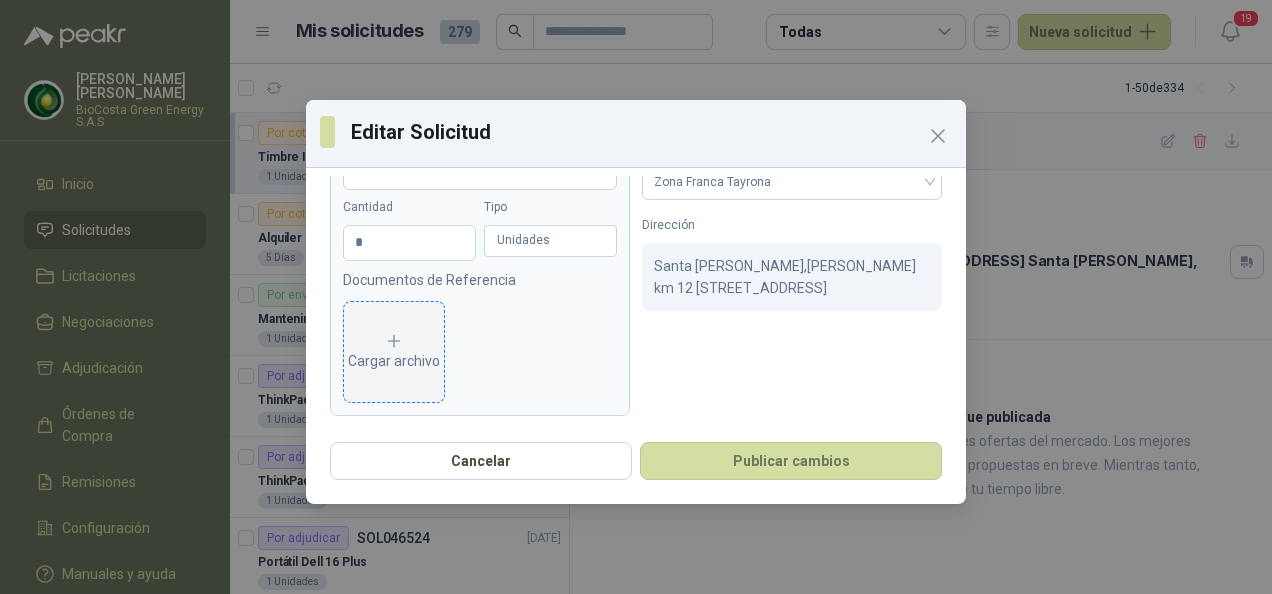 click on "Cargar archivo" at bounding box center [394, 352] 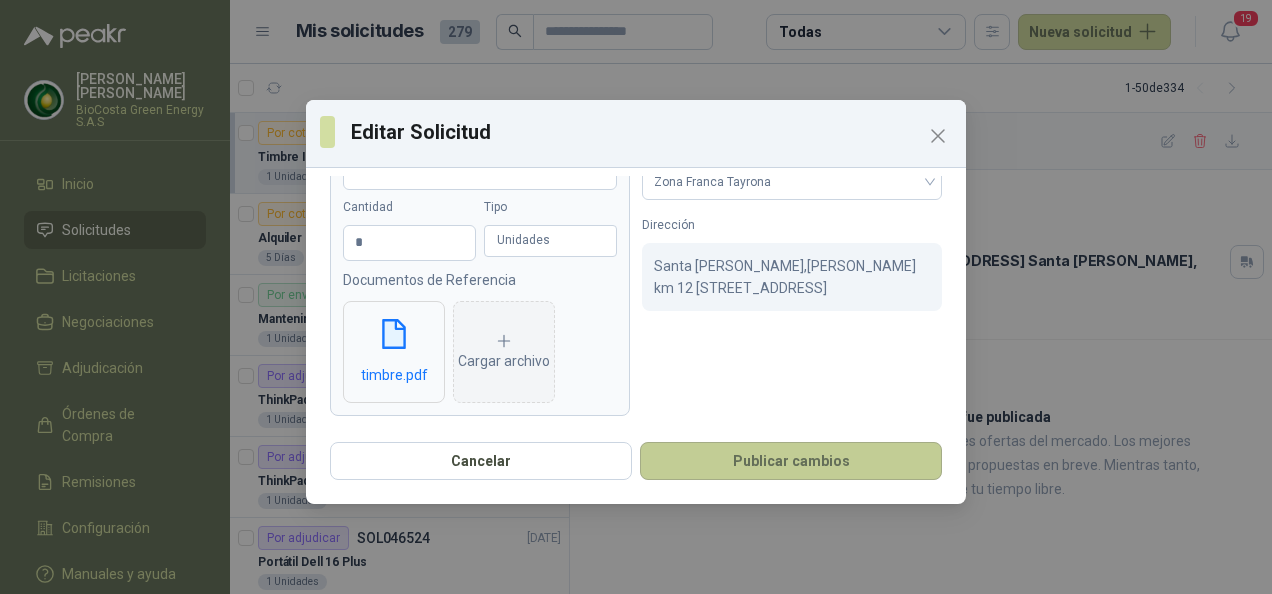click on "Publicar cambios" at bounding box center (791, 461) 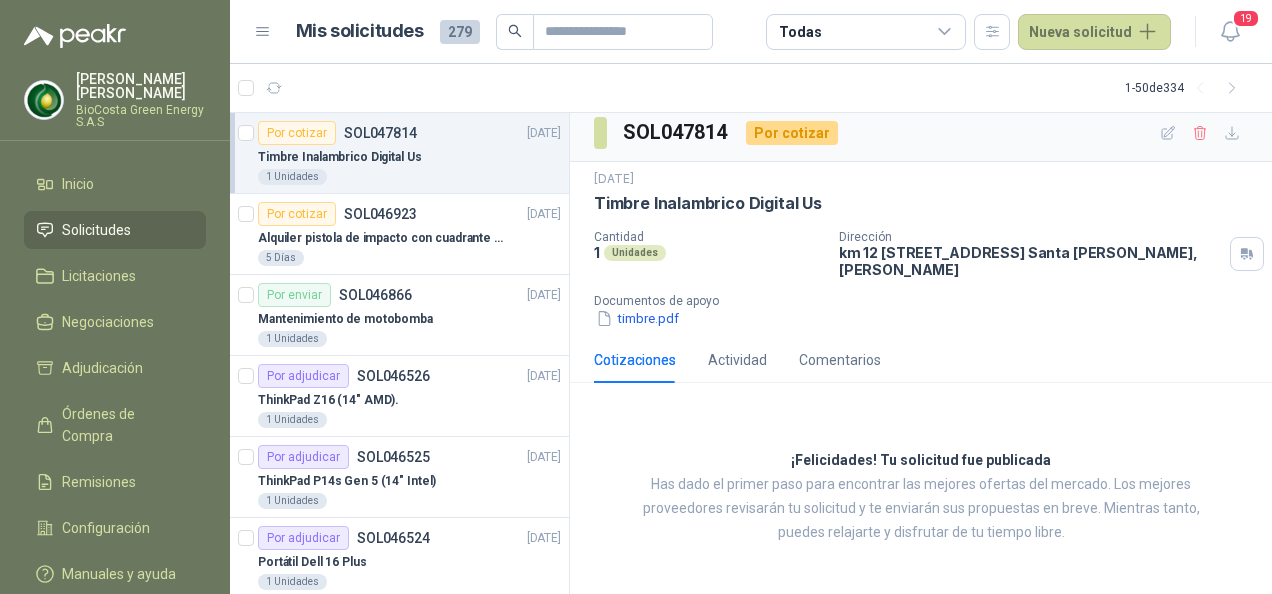 scroll, scrollTop: 0, scrollLeft: 0, axis: both 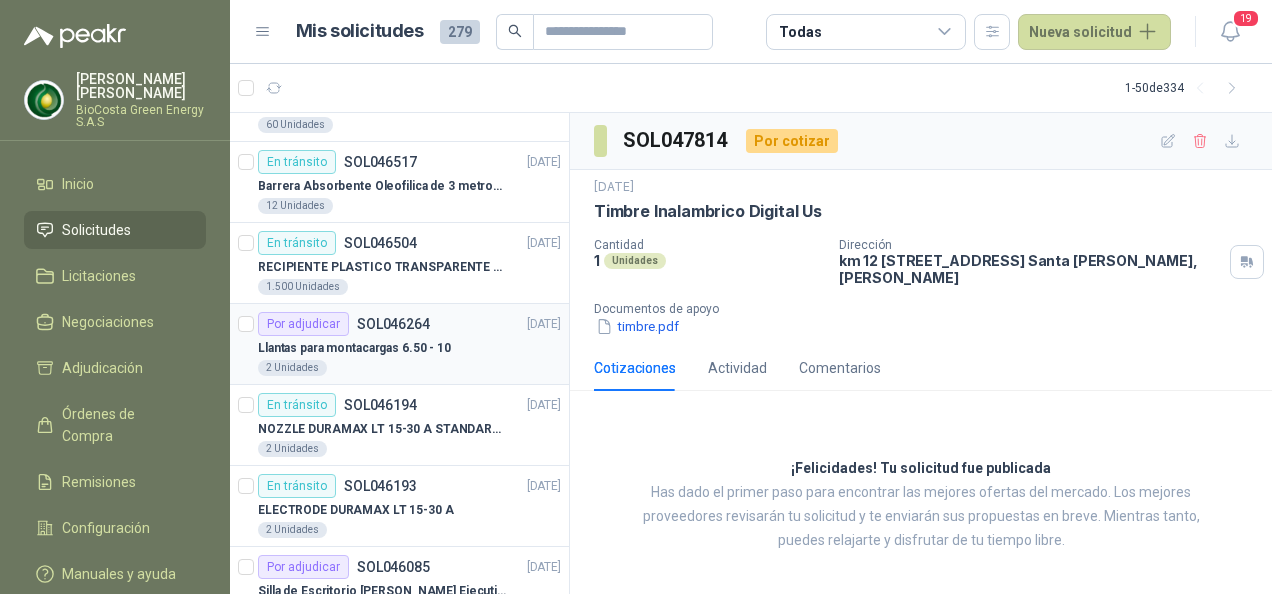 click on "Llantas para montacargas  6.50 - 10" at bounding box center (409, 348) 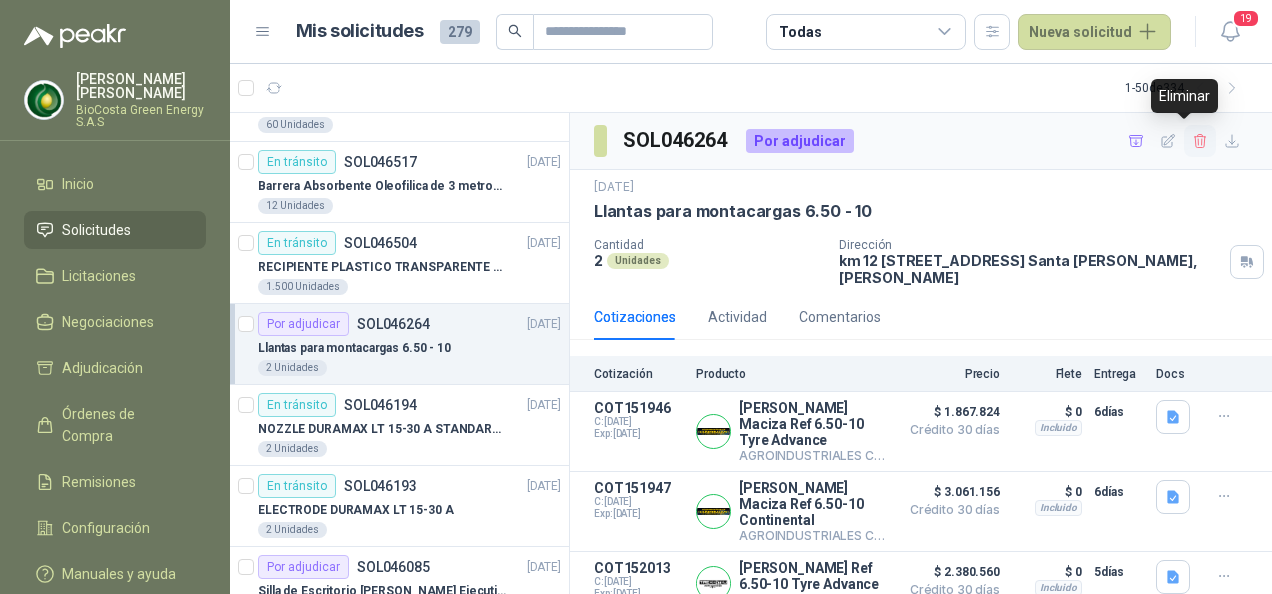 click 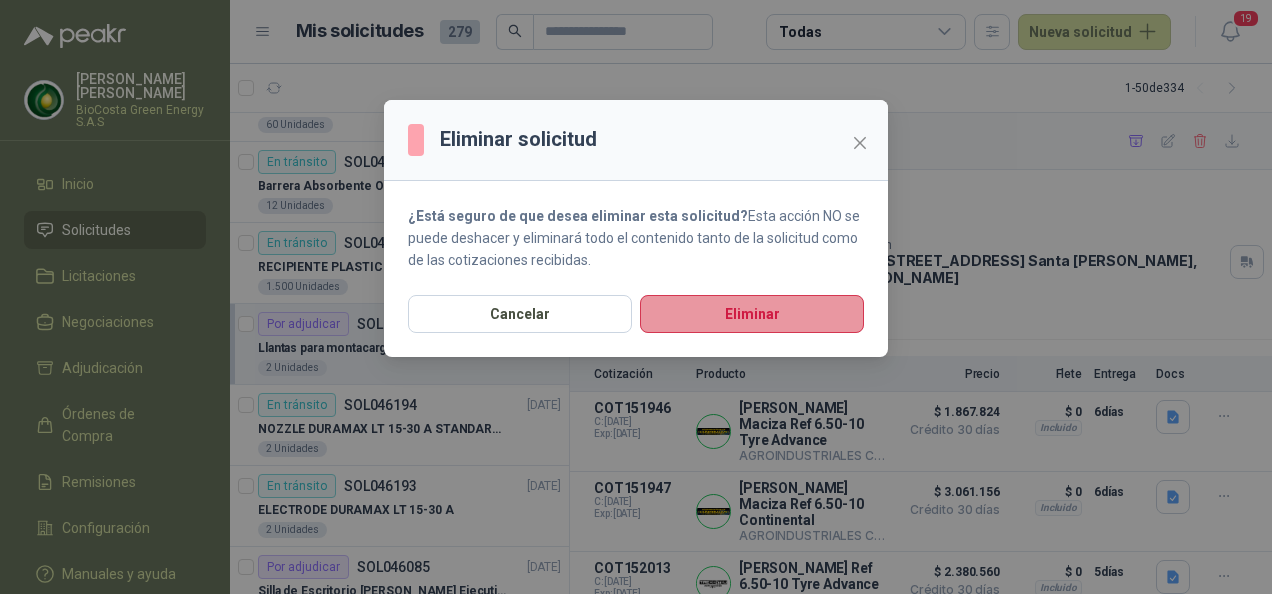 click on "Eliminar" at bounding box center [752, 314] 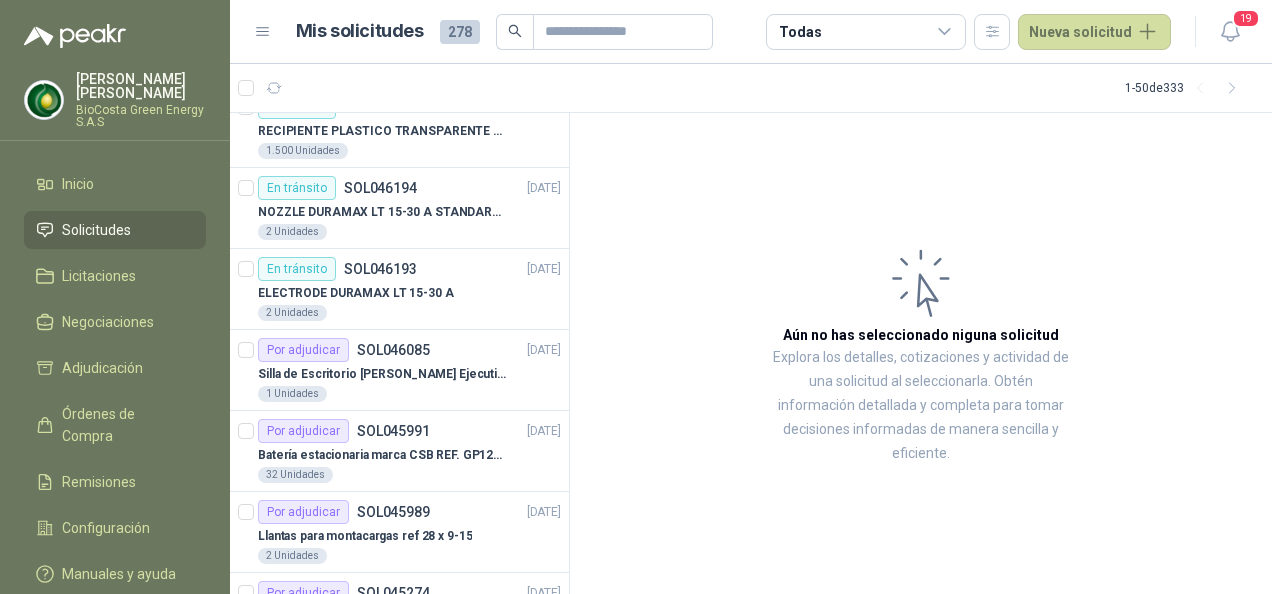 scroll, scrollTop: 900, scrollLeft: 0, axis: vertical 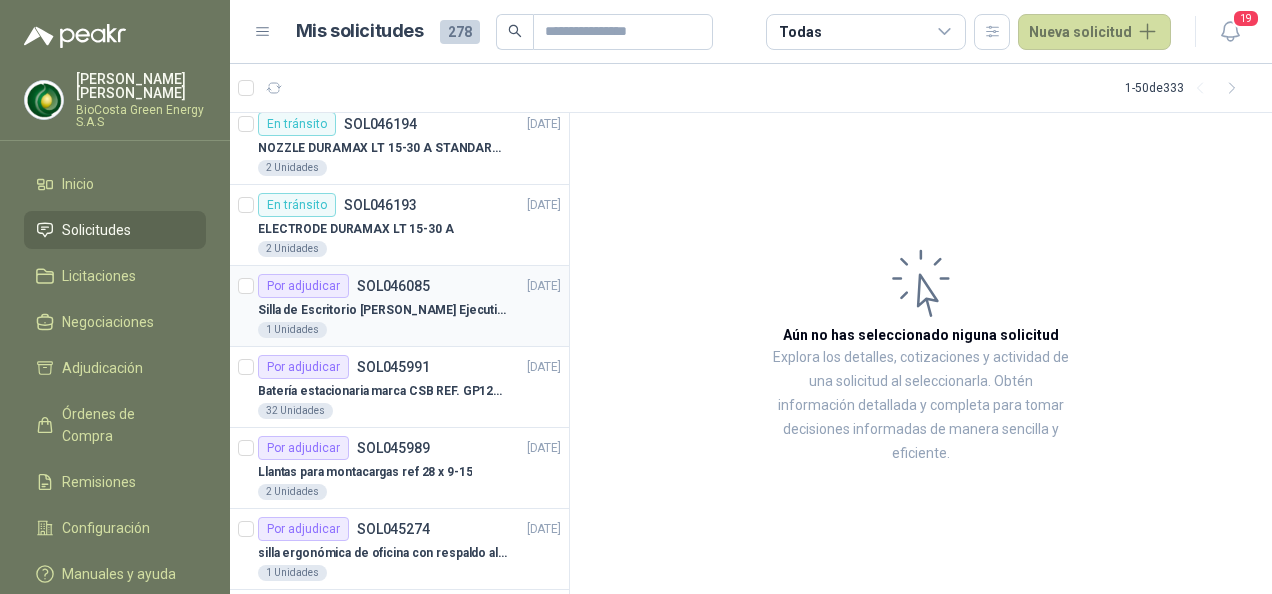 click on "Por adjudicar SOL046085 16/06/25" at bounding box center (409, 286) 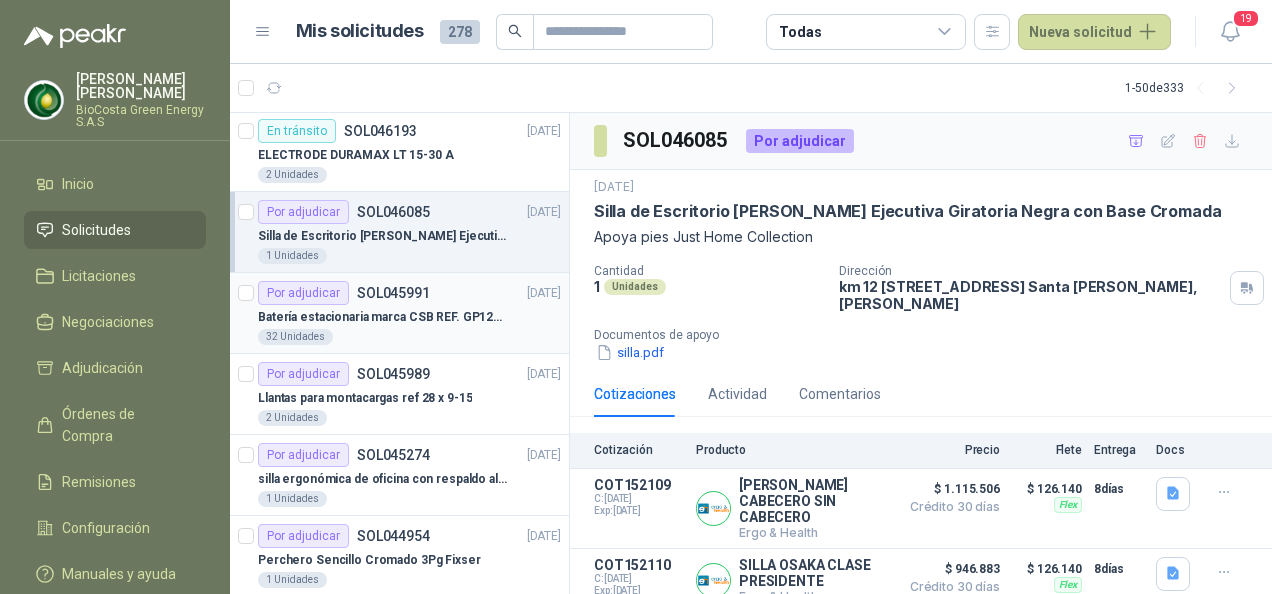 scroll, scrollTop: 1100, scrollLeft: 0, axis: vertical 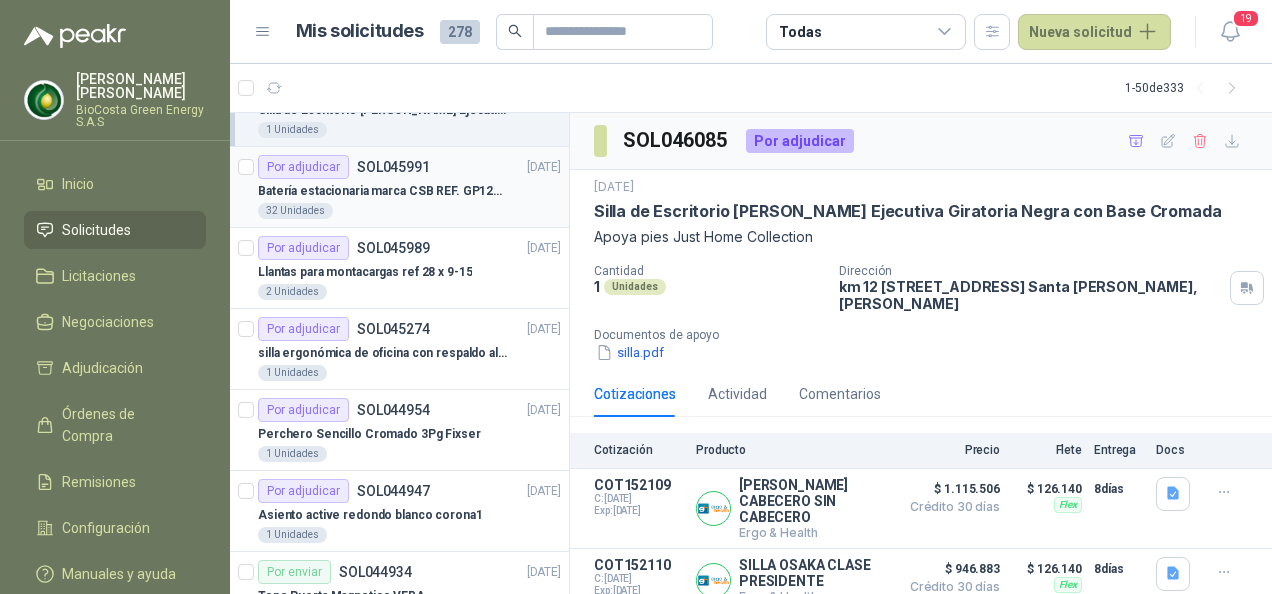 click on "Batería estacionaria marca CSB REF. GP1221WF2. 12V – 5.0 amp" at bounding box center (382, 191) 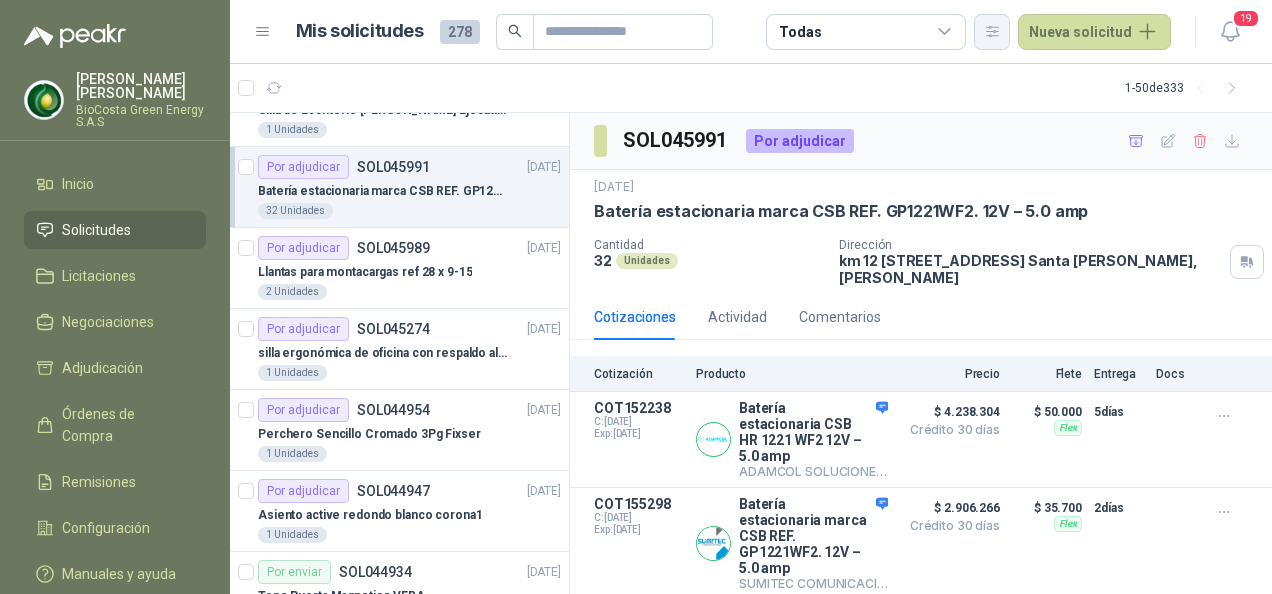 click at bounding box center (992, 32) 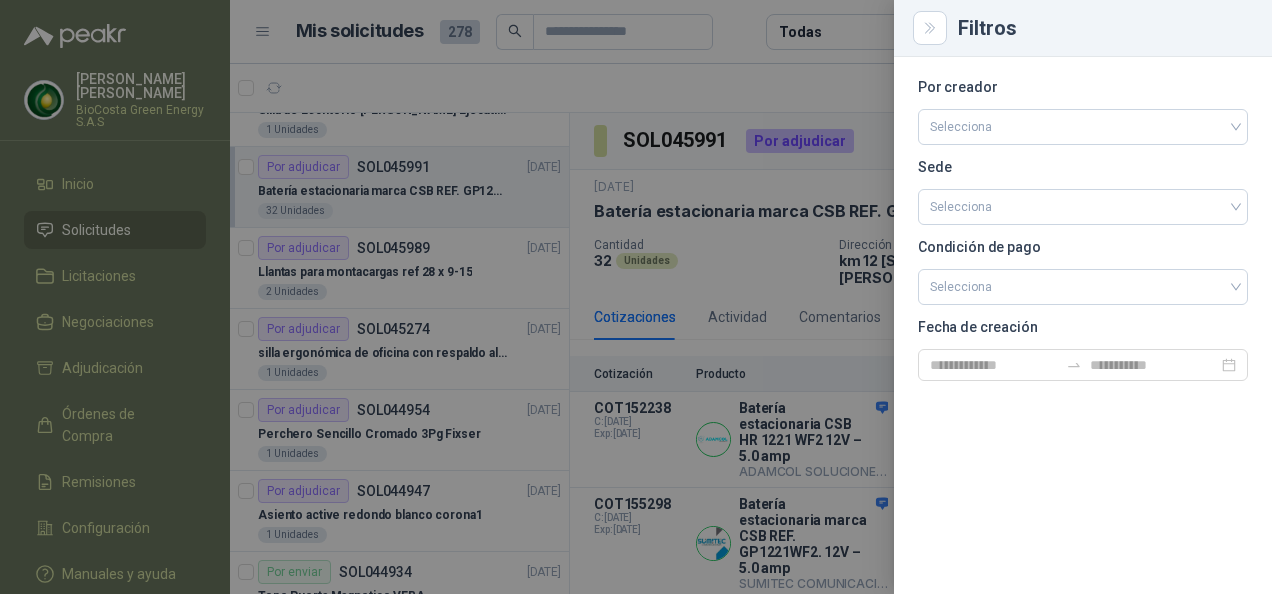click at bounding box center [1083, 125] 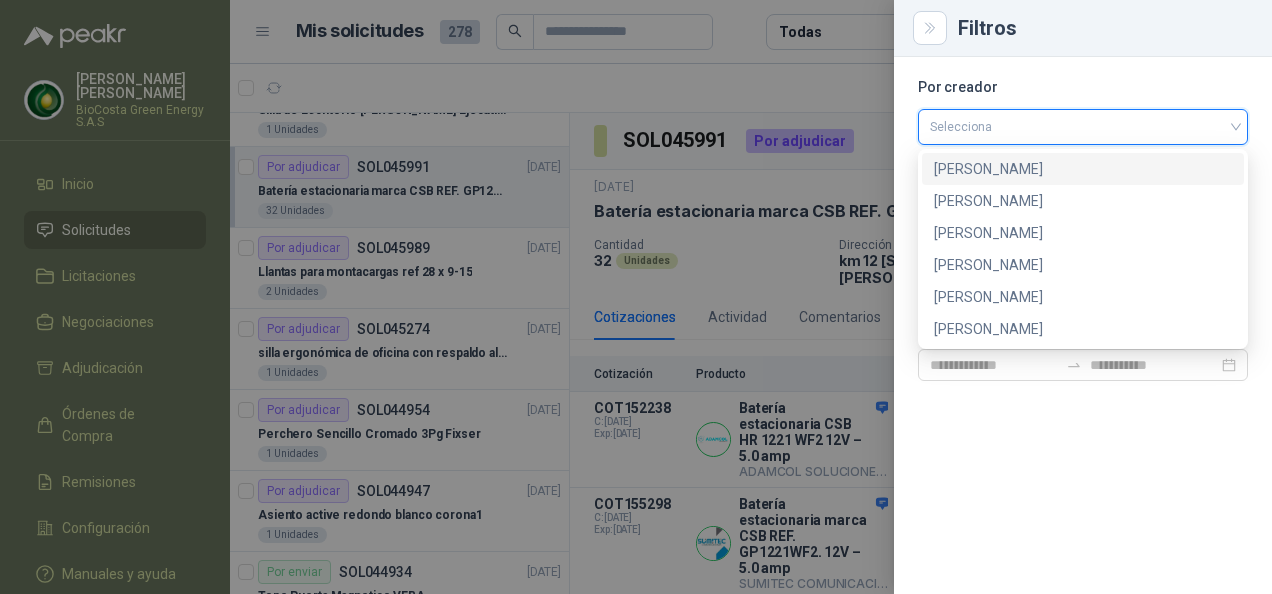 click on "Andrea Carolina  Mejia Cantillo" at bounding box center [1083, 169] 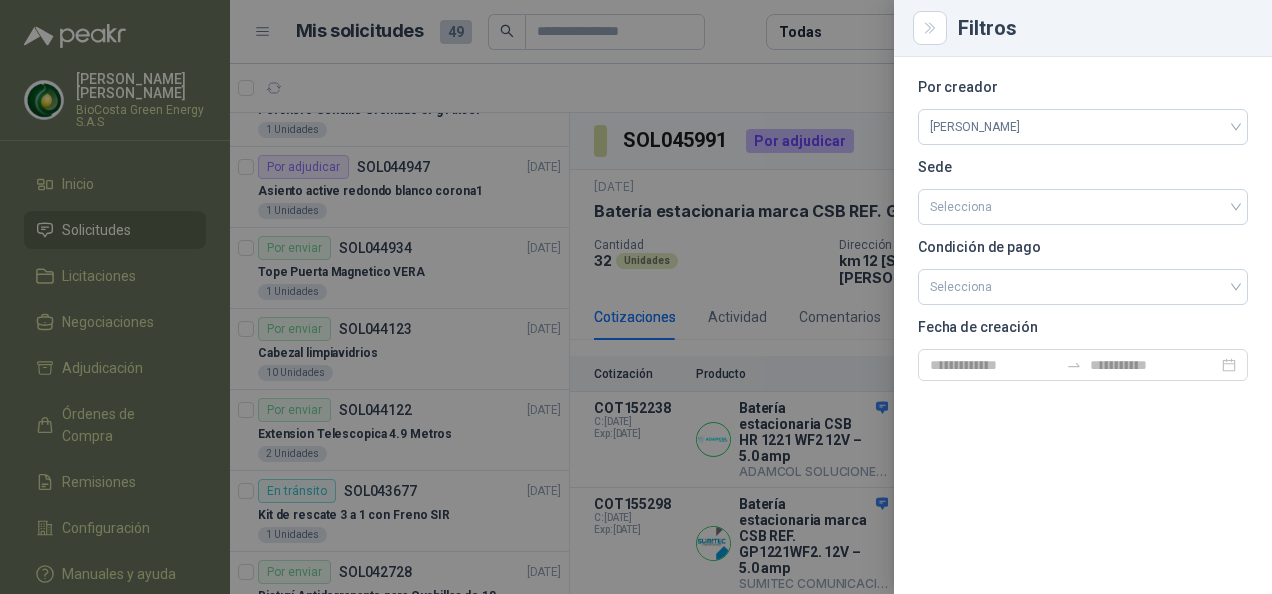 click at bounding box center (636, 297) 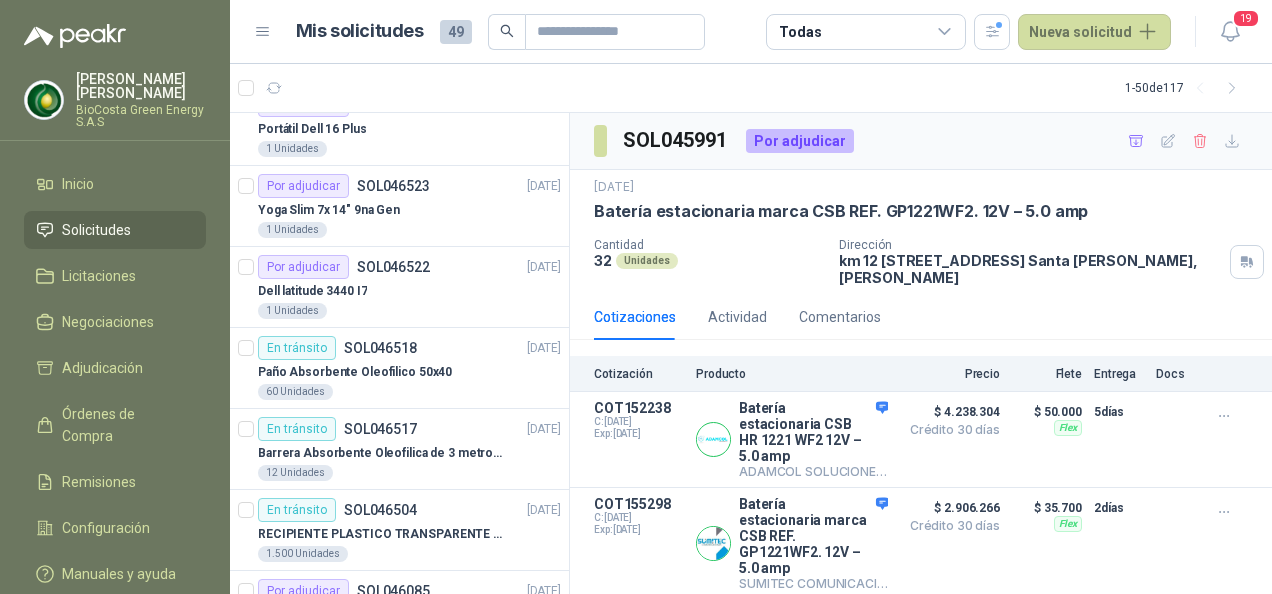 scroll, scrollTop: 400, scrollLeft: 0, axis: vertical 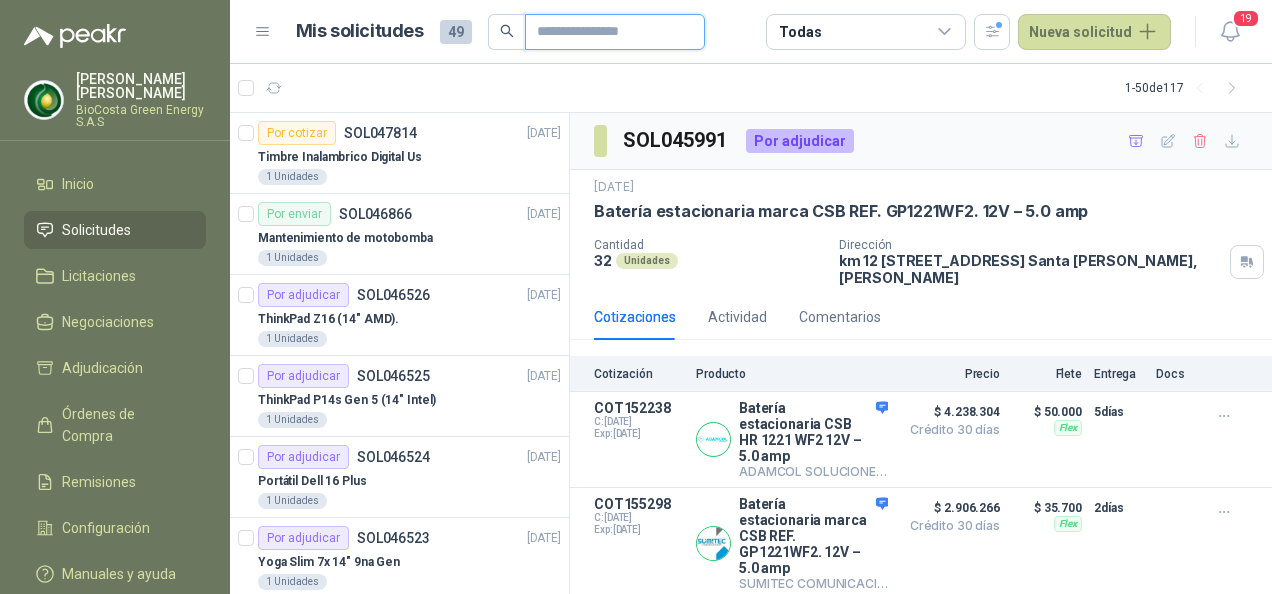 click at bounding box center [607, 32] 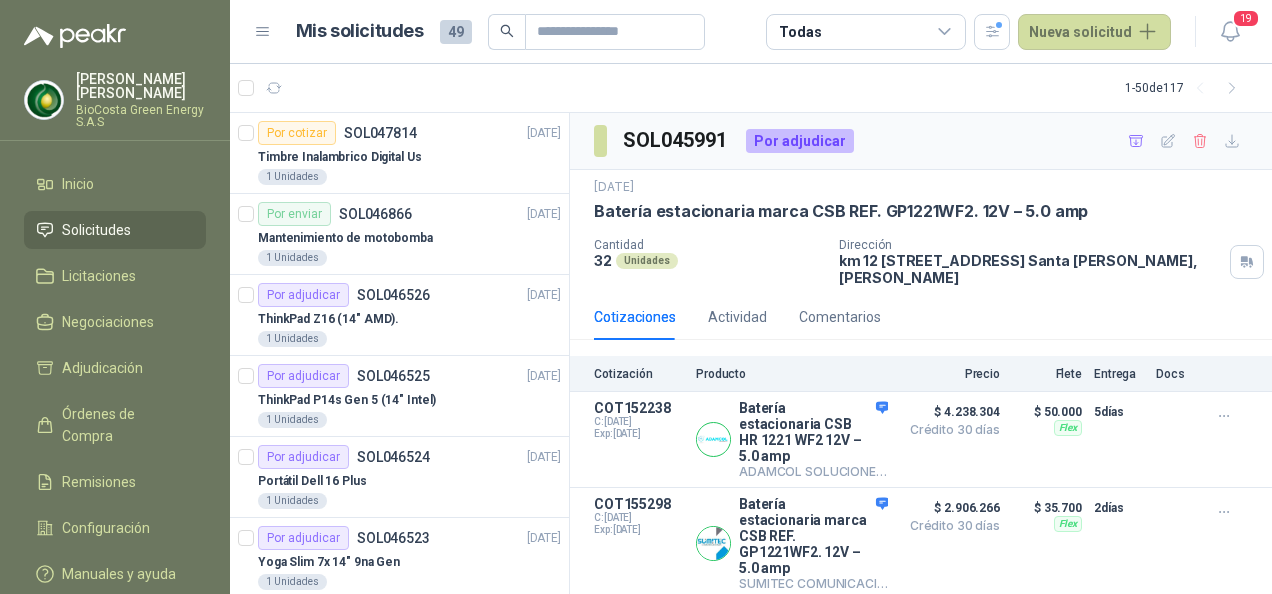 click on "Todas" at bounding box center (800, 32) 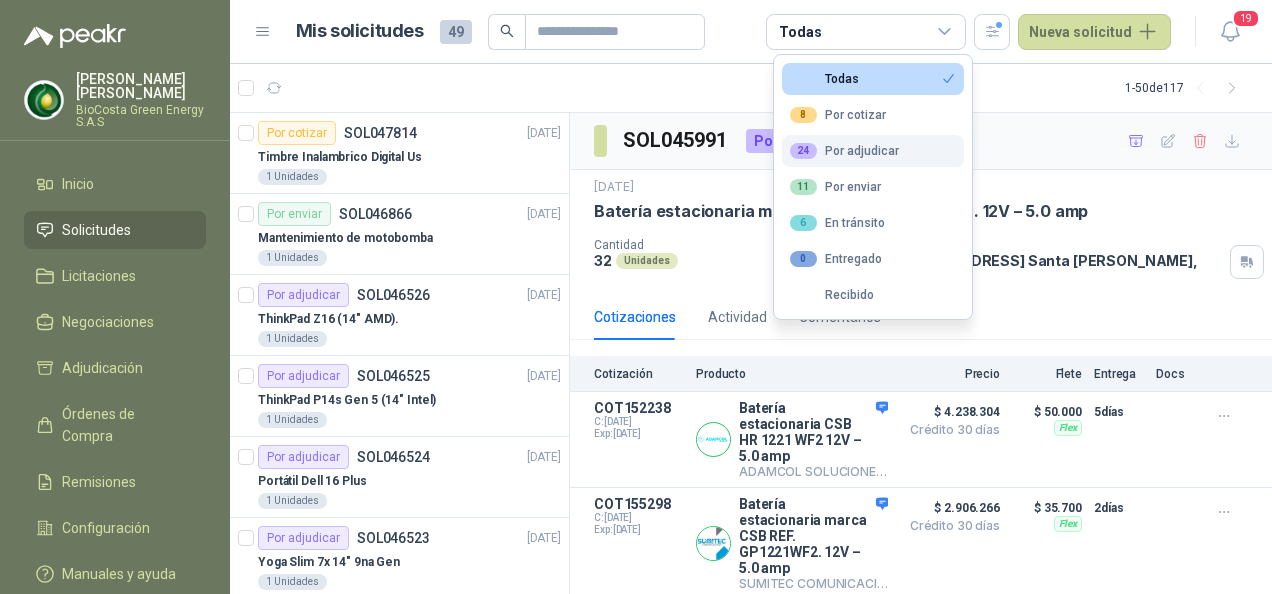 click on "24 Por adjudicar" at bounding box center [873, 151] 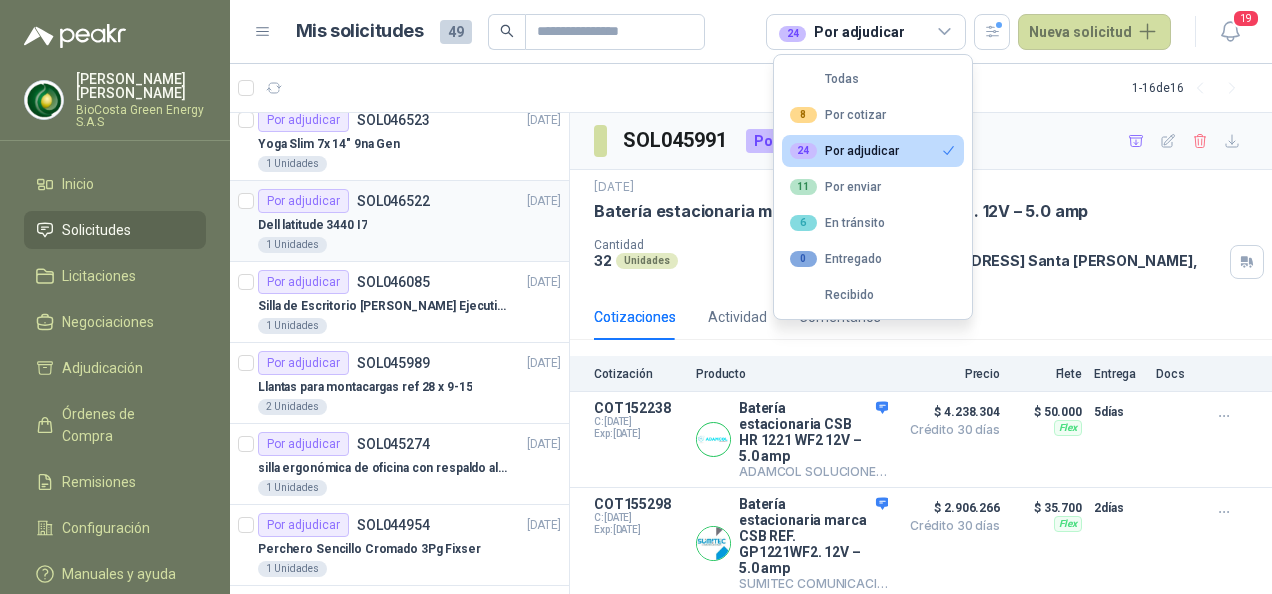 scroll, scrollTop: 300, scrollLeft: 0, axis: vertical 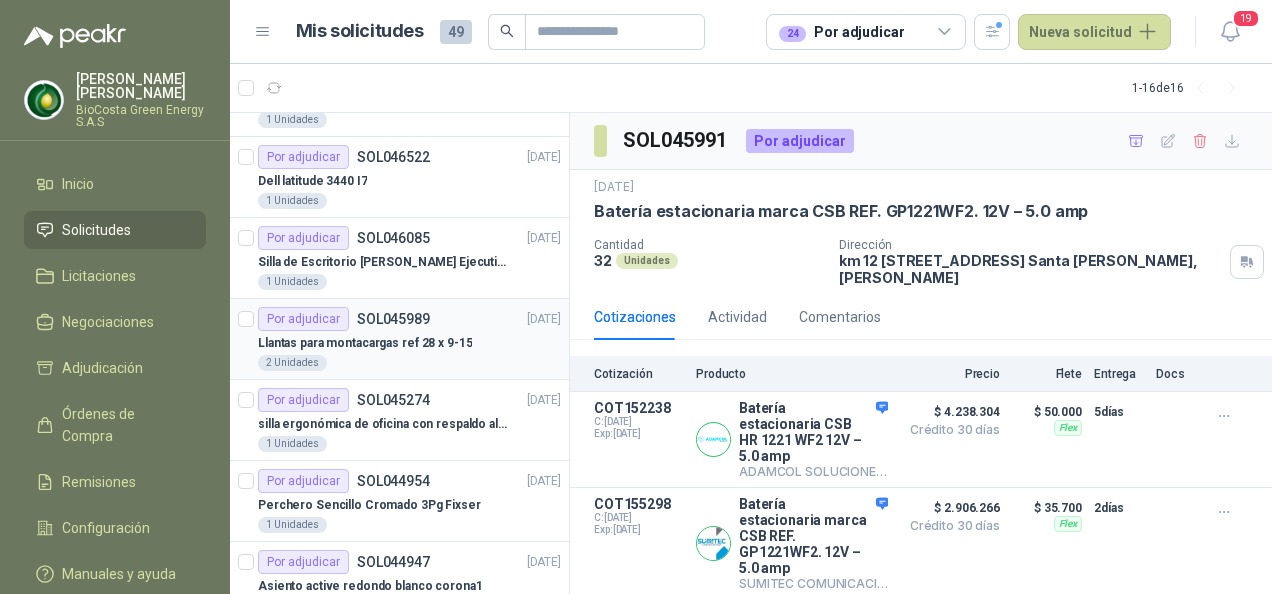 click on "Por adjudicar SOL045989" at bounding box center (344, 319) 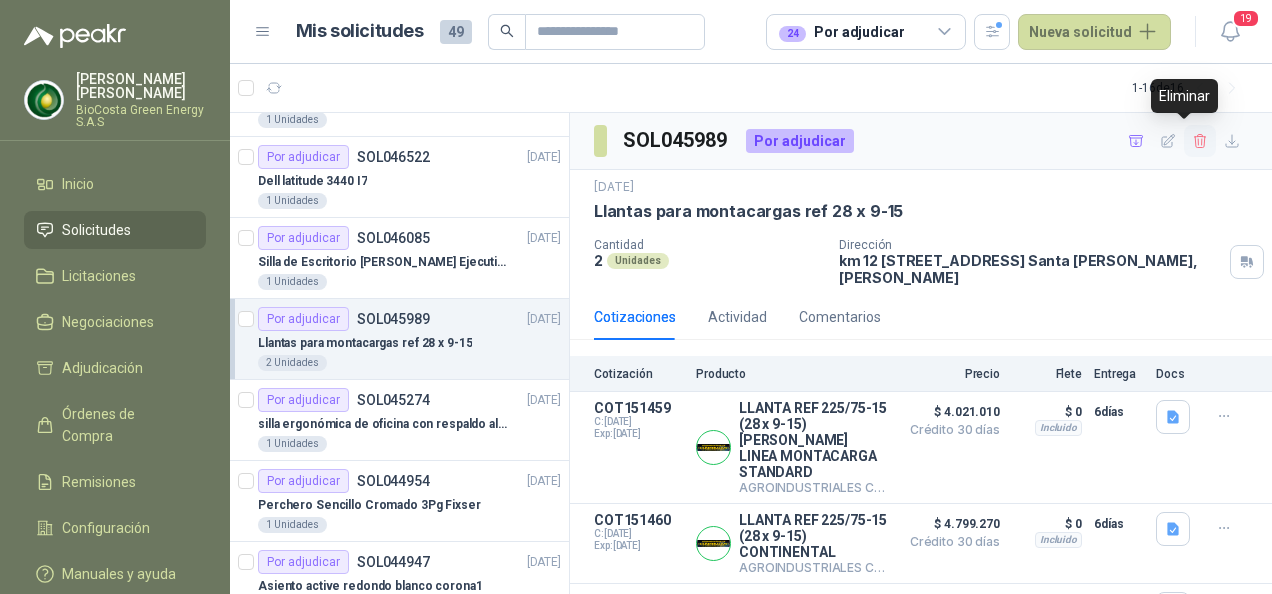 click 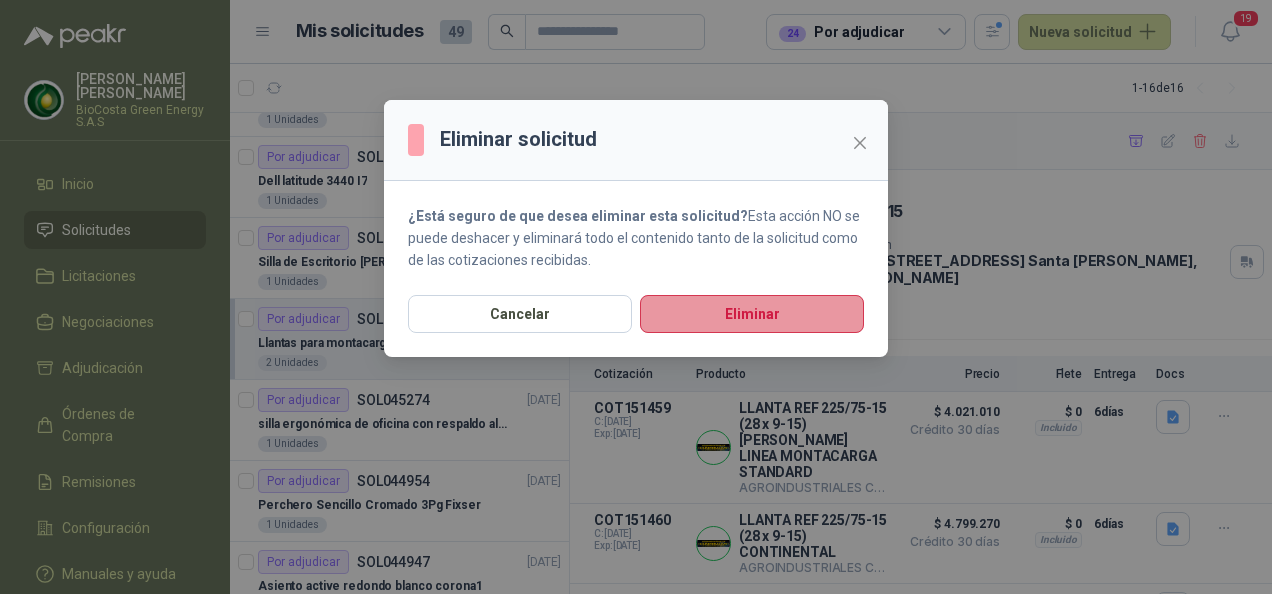click on "Eliminar" at bounding box center (752, 314) 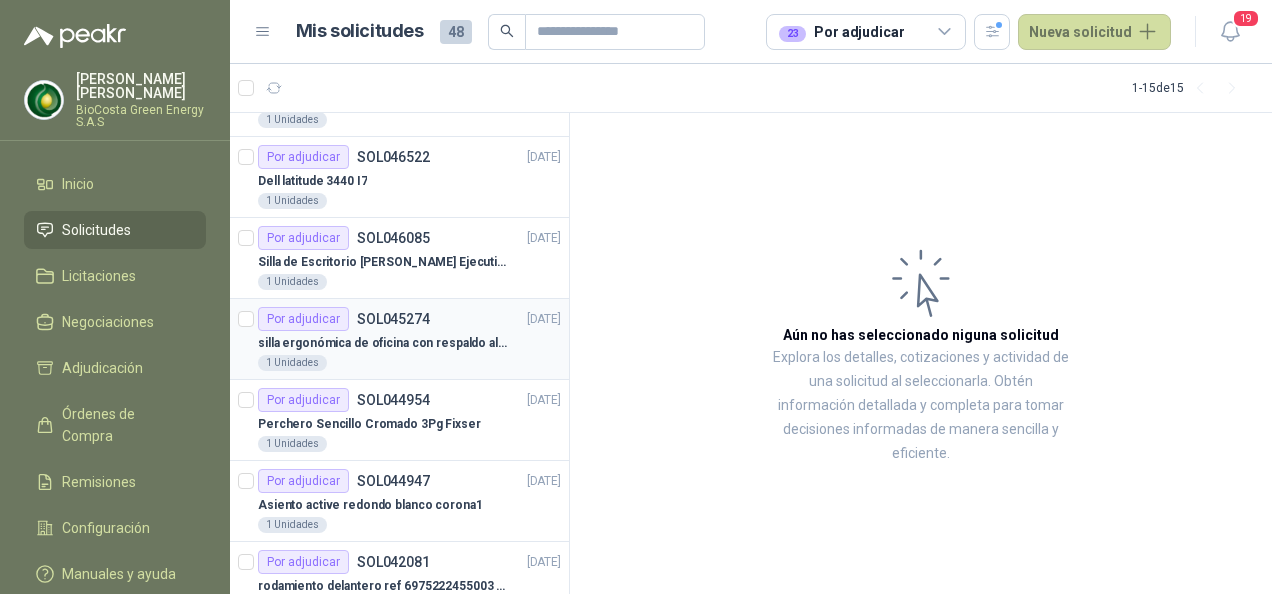 scroll, scrollTop: 400, scrollLeft: 0, axis: vertical 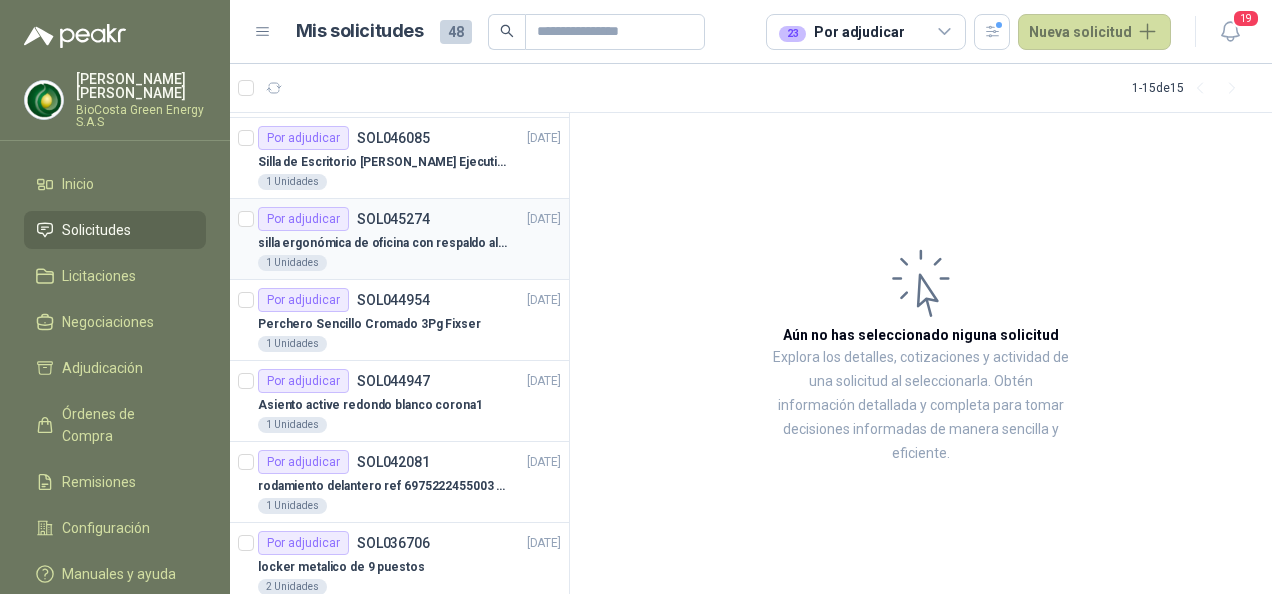 click on "Por adjudicar SOL044954 06/06/25   Perchero Sencillo Cromado 3Pg Fixser 1   Unidades" at bounding box center [399, 320] 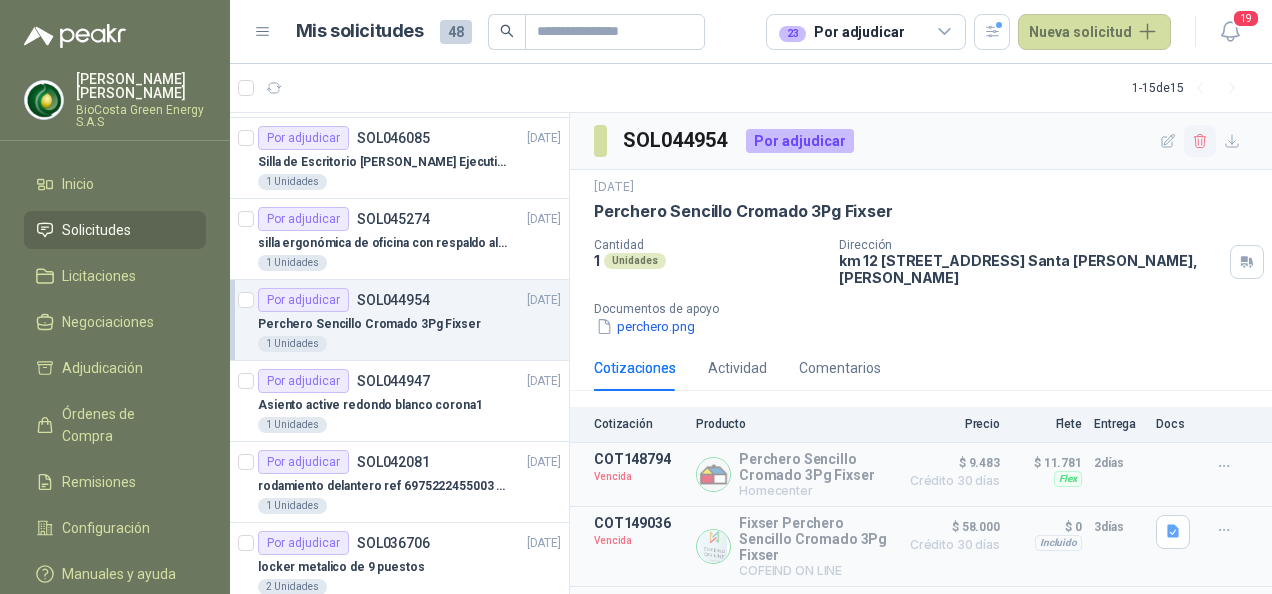 click at bounding box center (1200, 141) 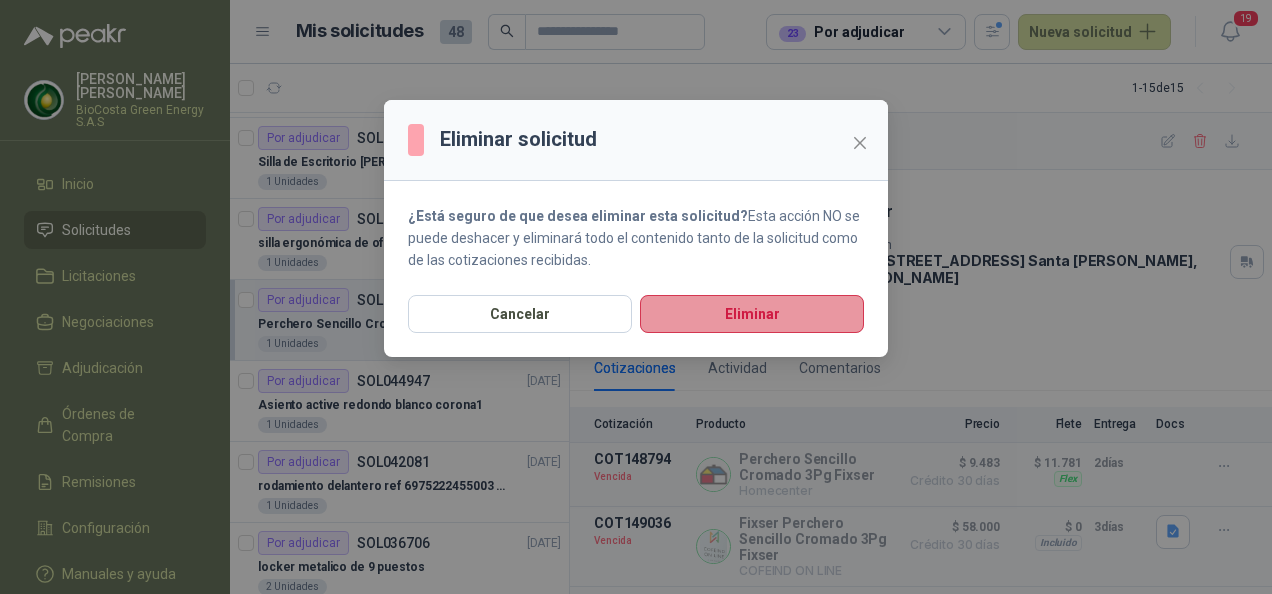 click on "Eliminar" at bounding box center (752, 314) 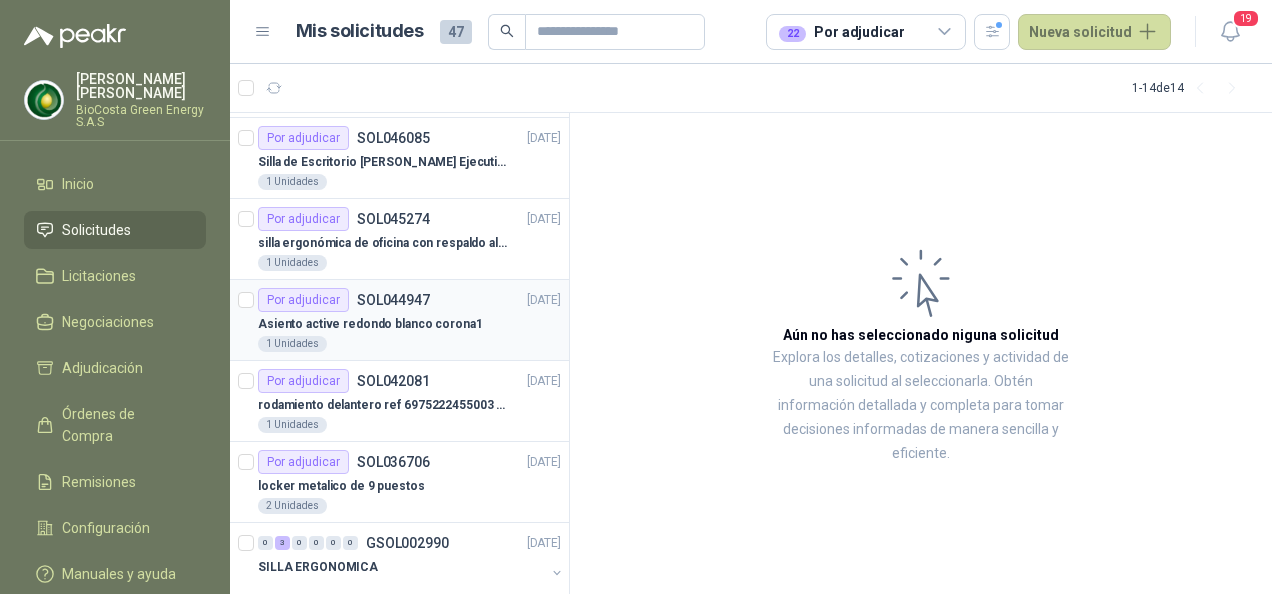 click on "Asiento active redondo  blanco corona1" at bounding box center [370, 324] 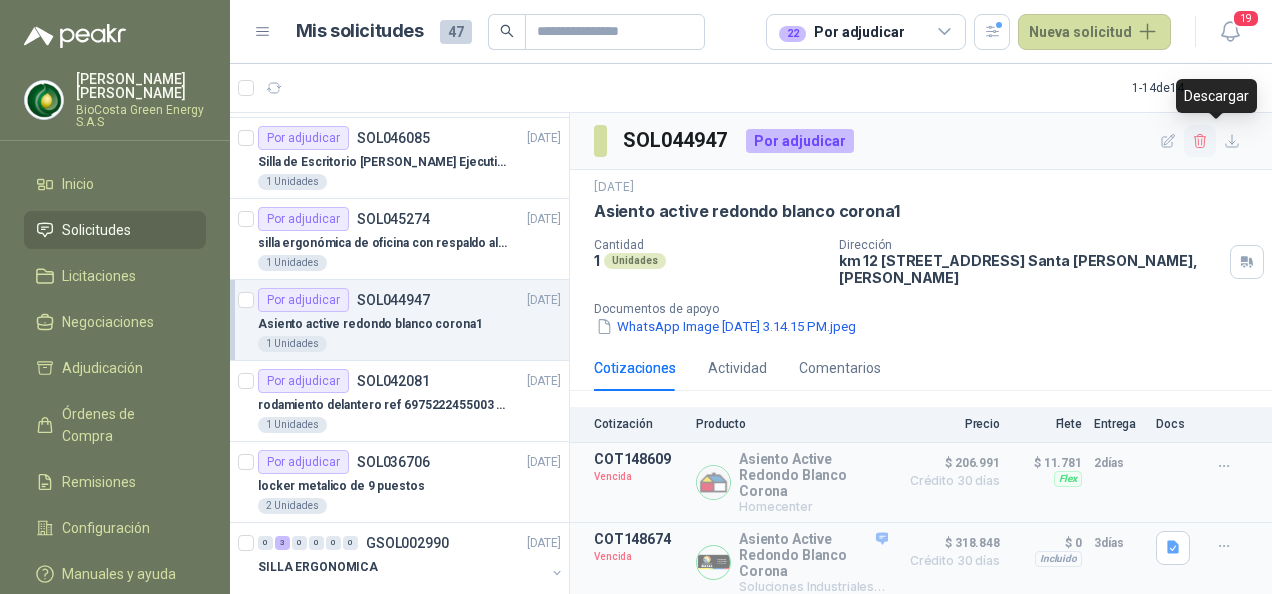 click 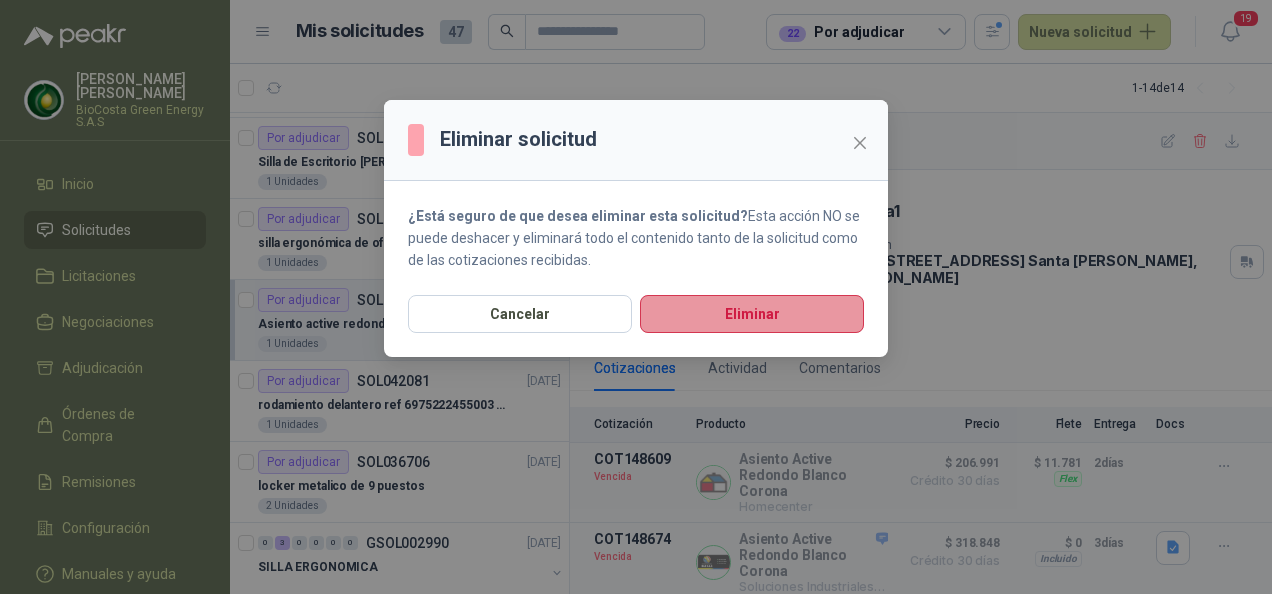 click on "Eliminar" at bounding box center (752, 314) 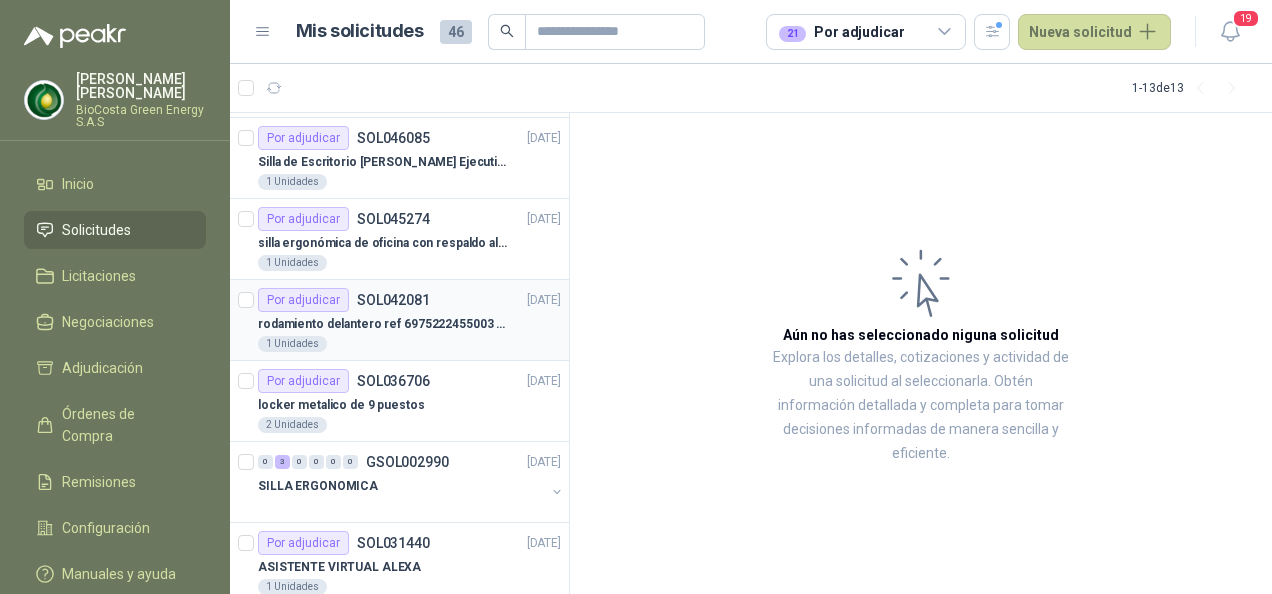click on "rodamiento delantero ref 6975222455003 nissan np300" at bounding box center [382, 324] 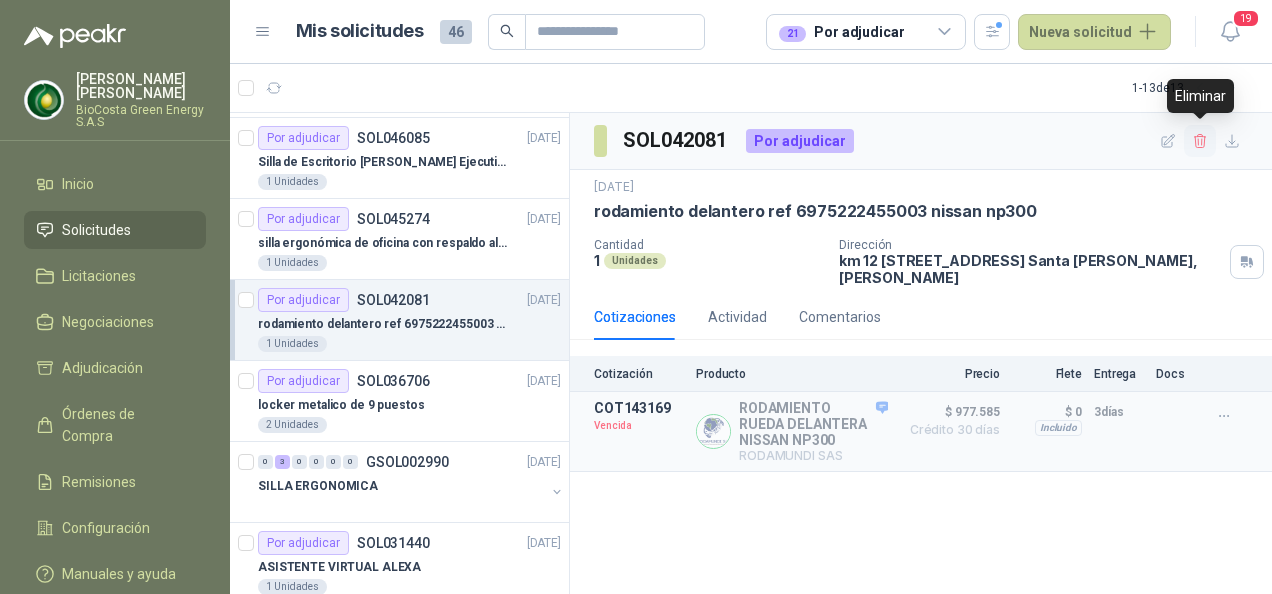 click 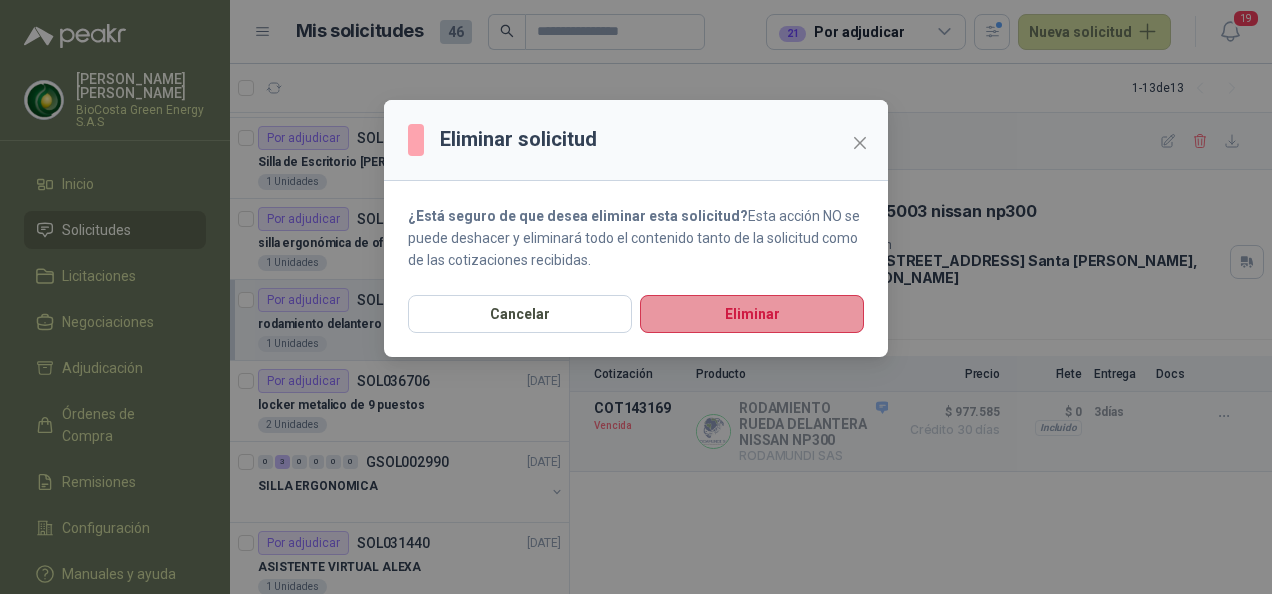 click on "Eliminar" at bounding box center (752, 314) 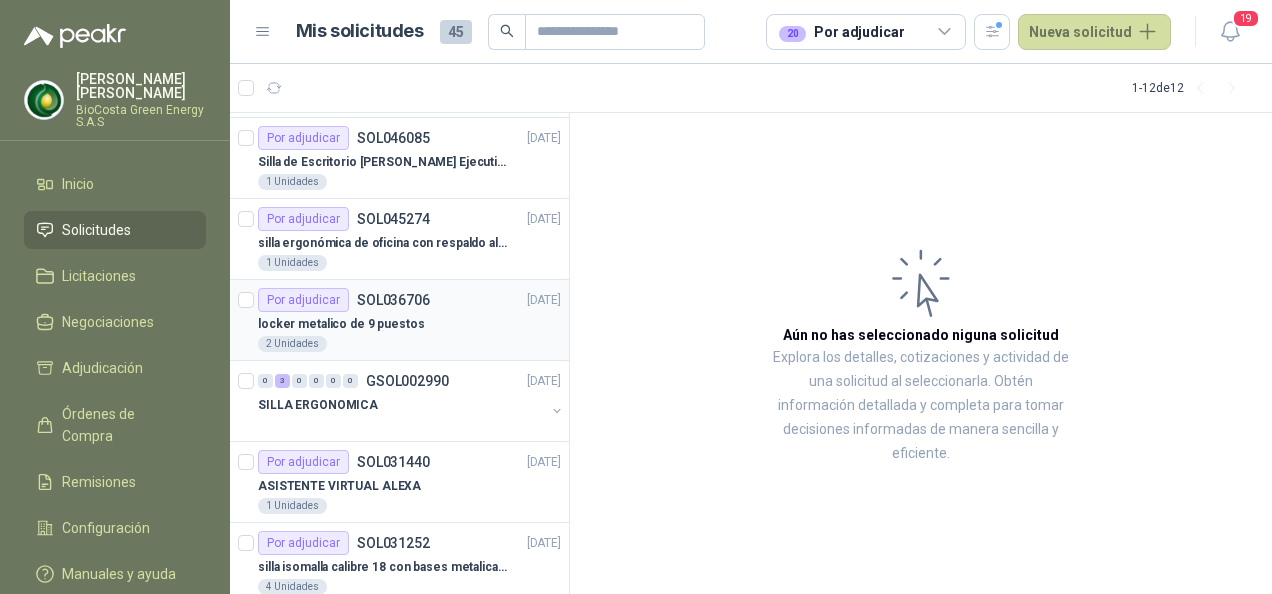 click on "locker metalico de 9 puestos" at bounding box center [409, 324] 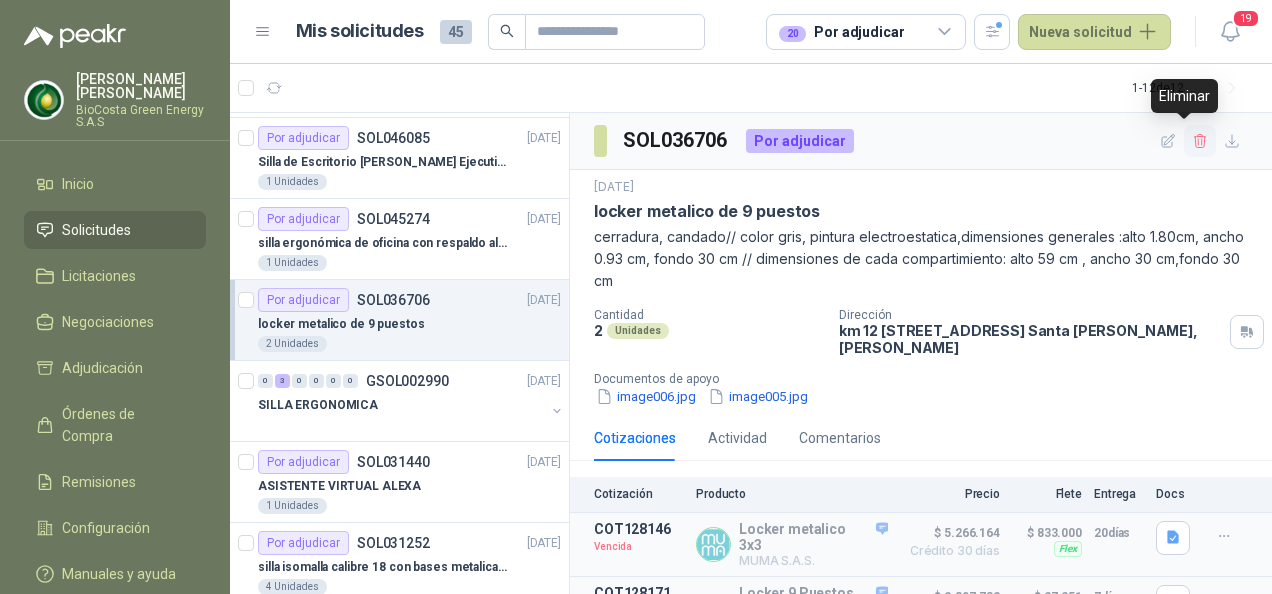 click 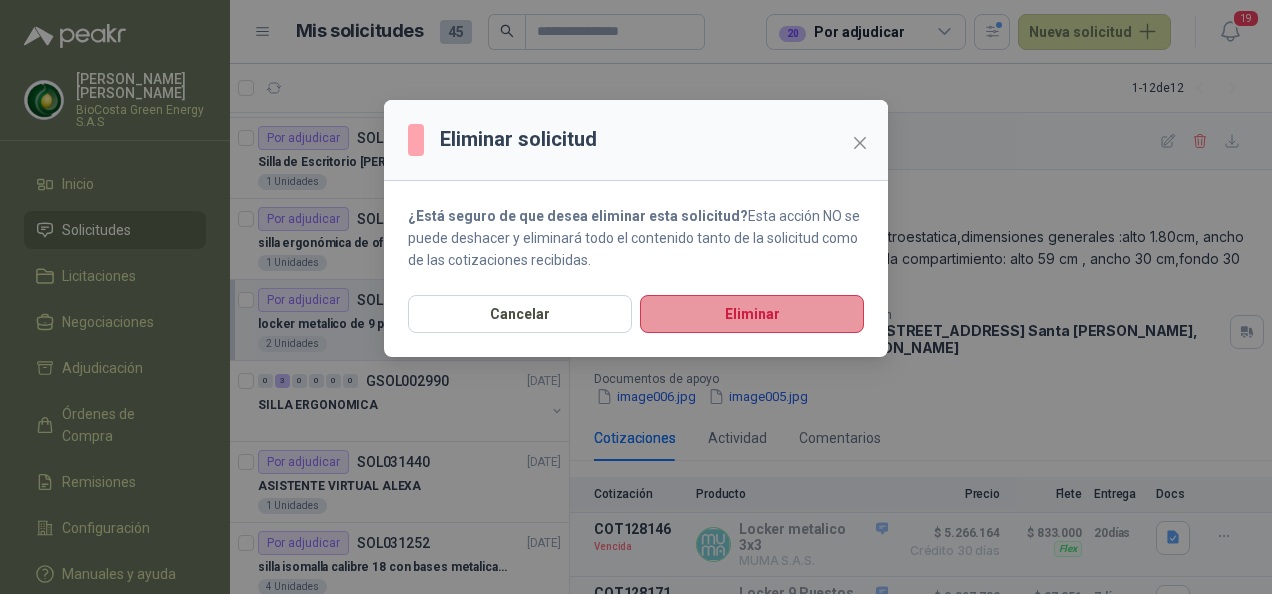 click on "Eliminar" at bounding box center [752, 314] 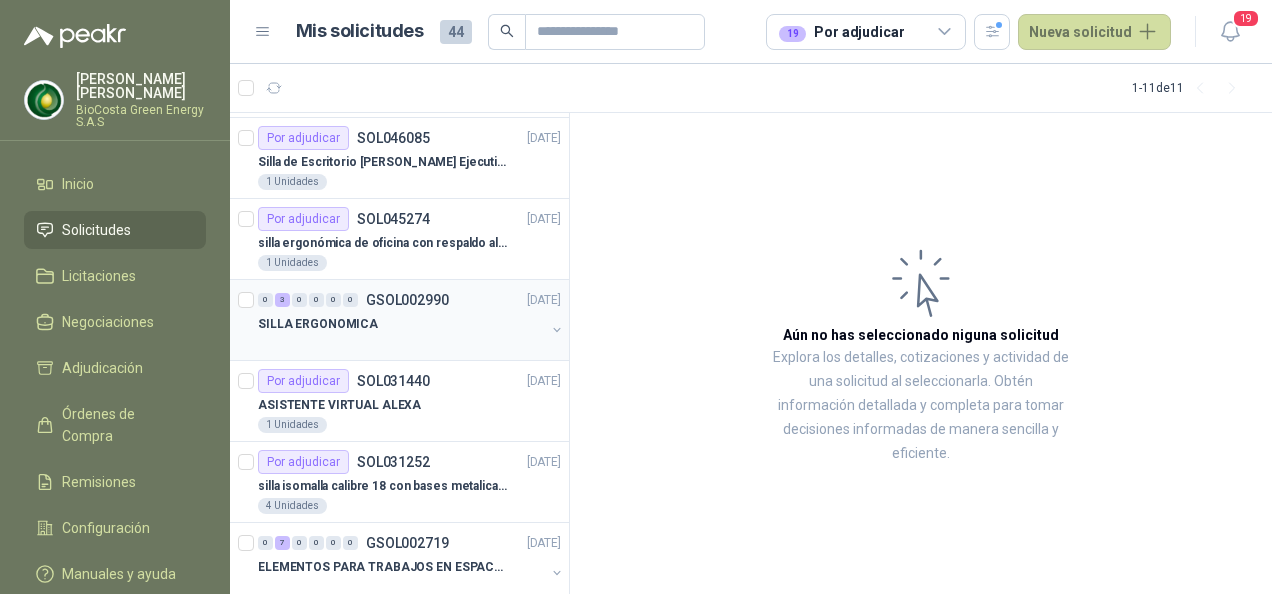 click on "SILLA ERGONOMICA" at bounding box center [401, 324] 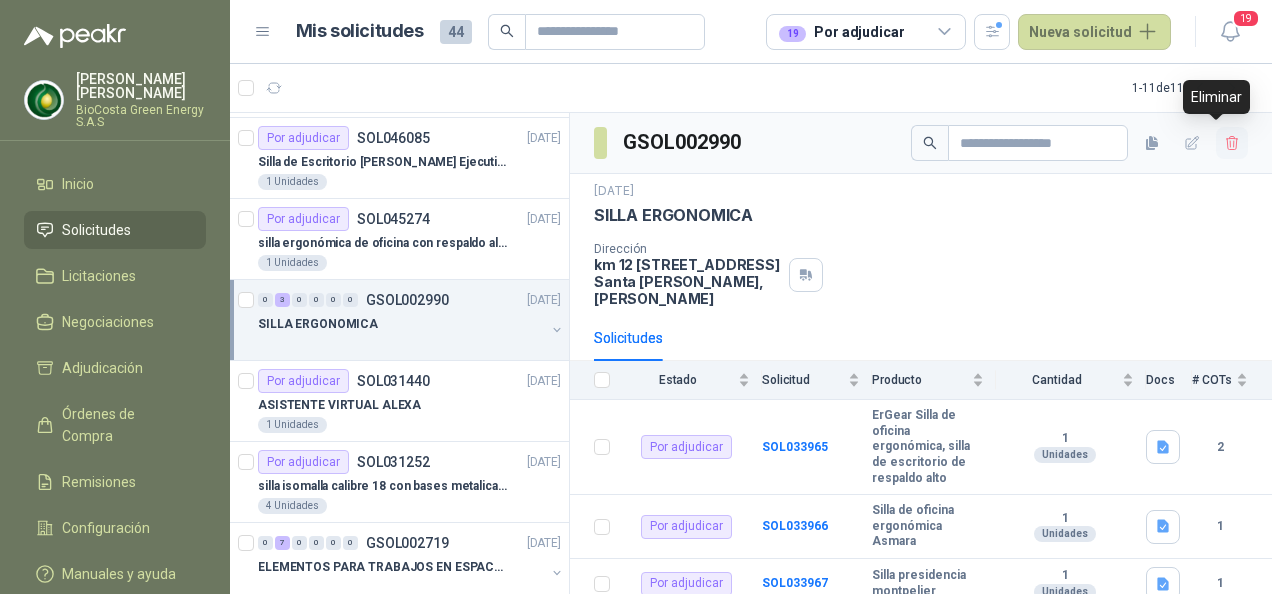 click 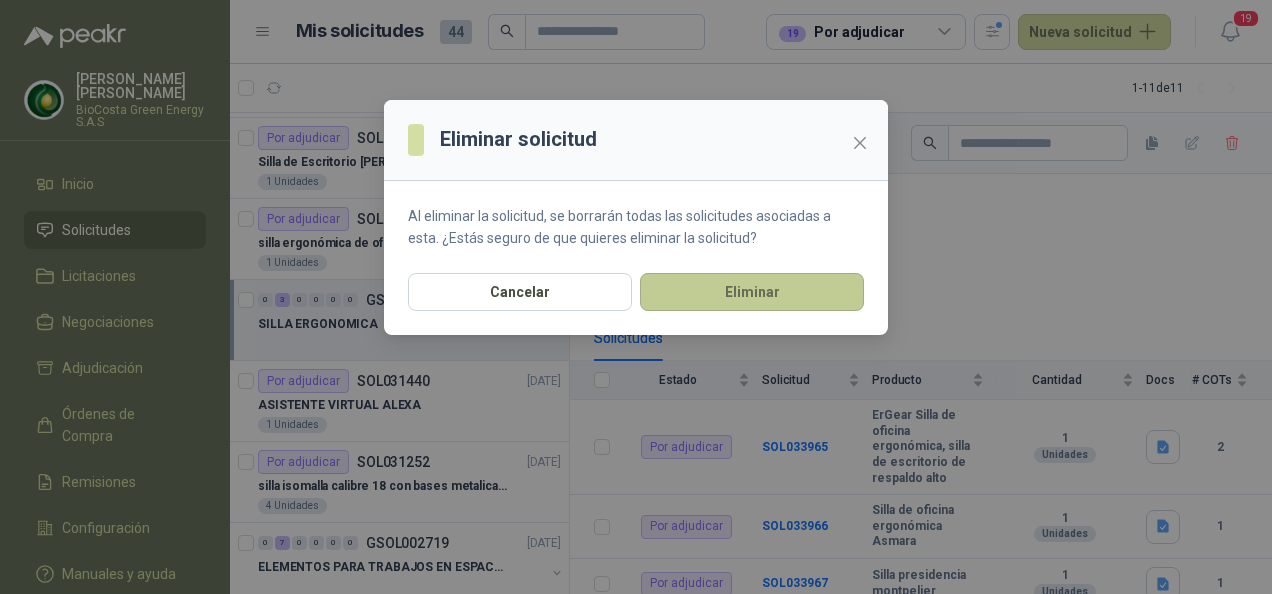 click on "Eliminar" at bounding box center (752, 292) 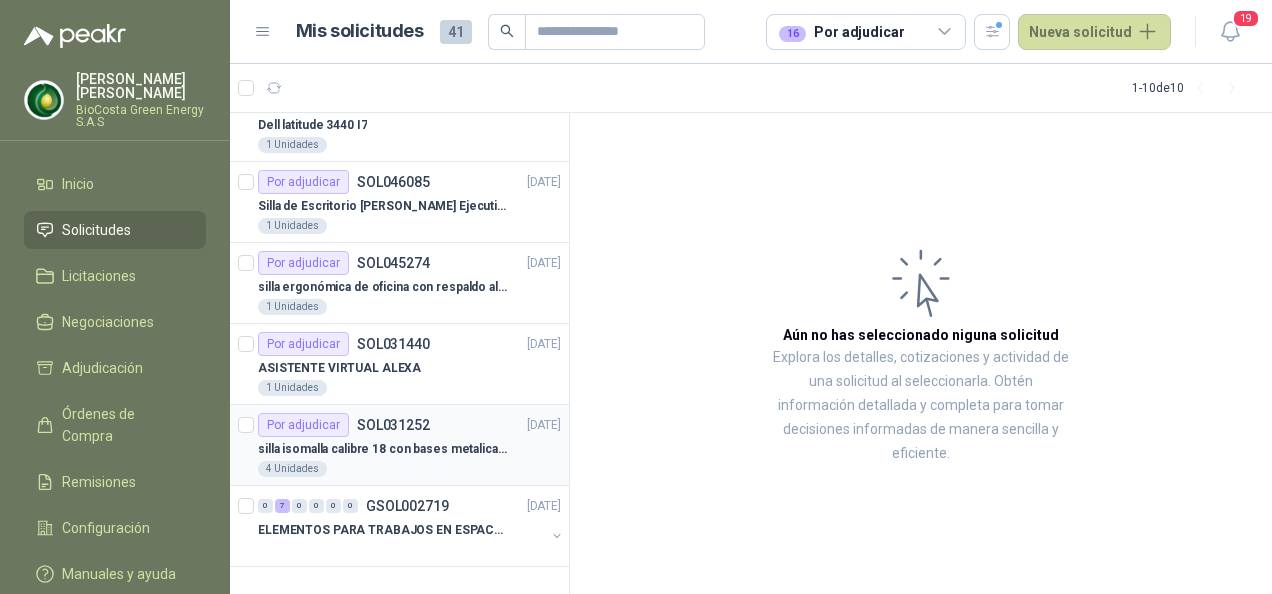 scroll, scrollTop: 352, scrollLeft: 0, axis: vertical 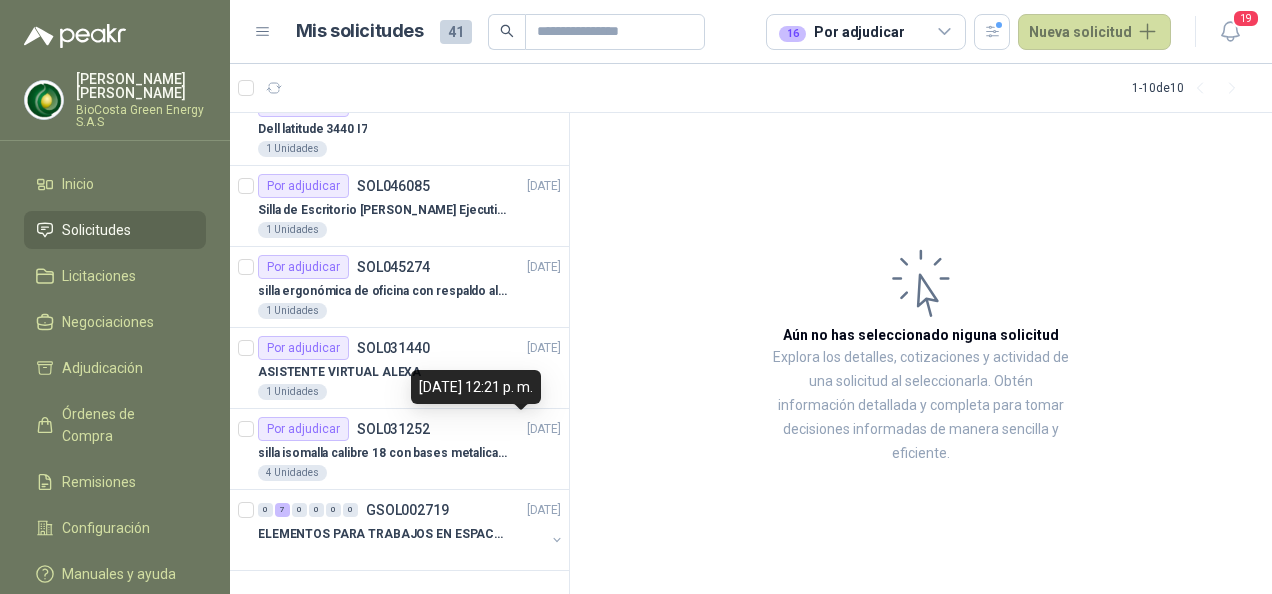 click on "15 de enero de 2025, 12:21 p. m." at bounding box center (476, 387) 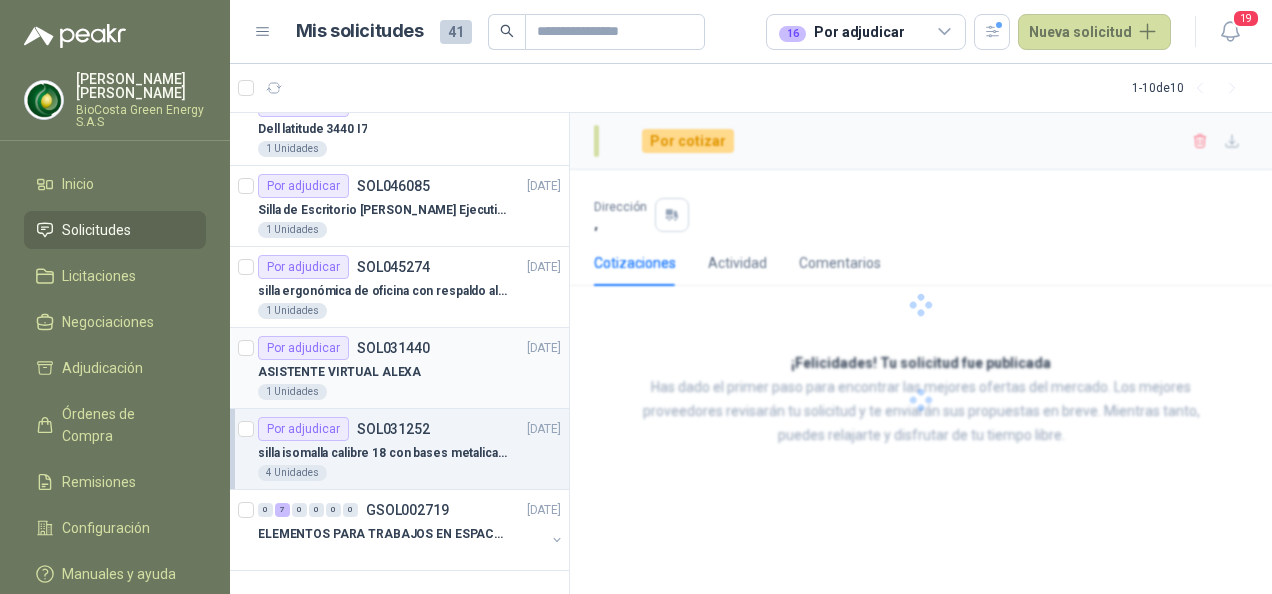 click on "ASISTENTE VIRTUAL ALEXA" at bounding box center [409, 372] 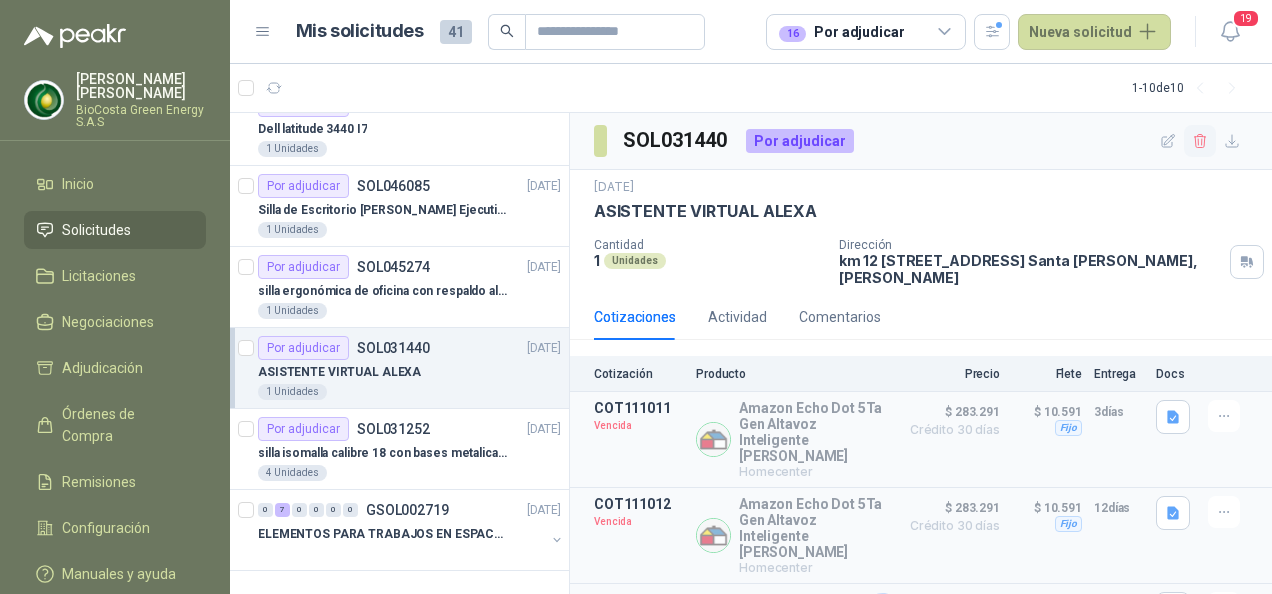 click 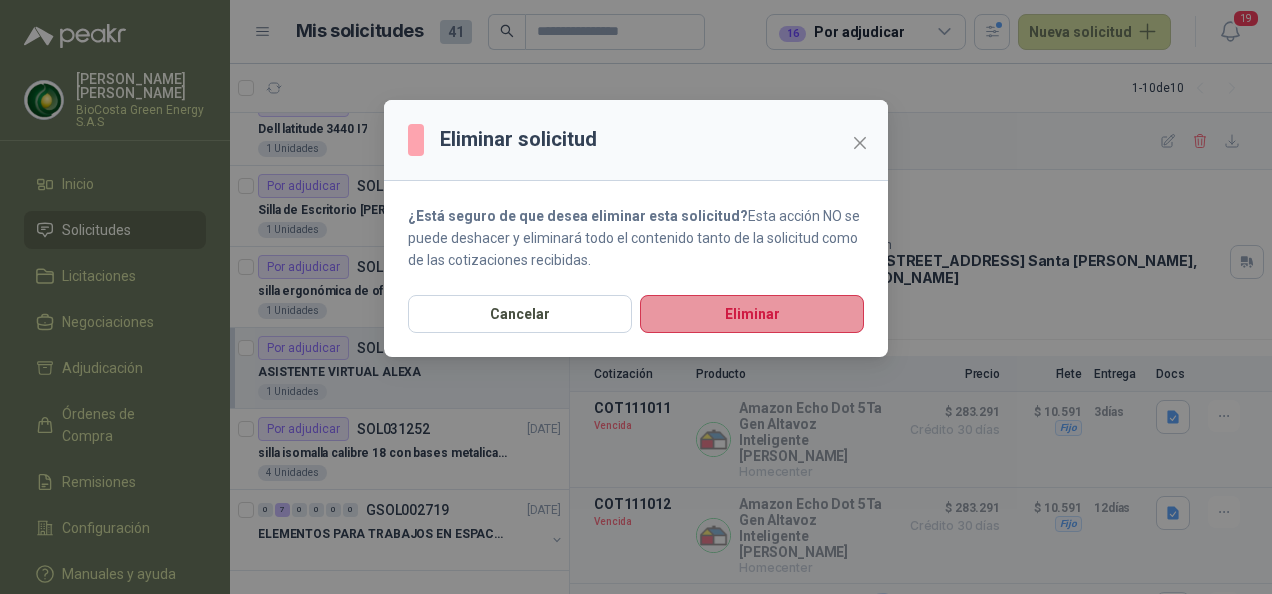 click on "Eliminar" at bounding box center (752, 314) 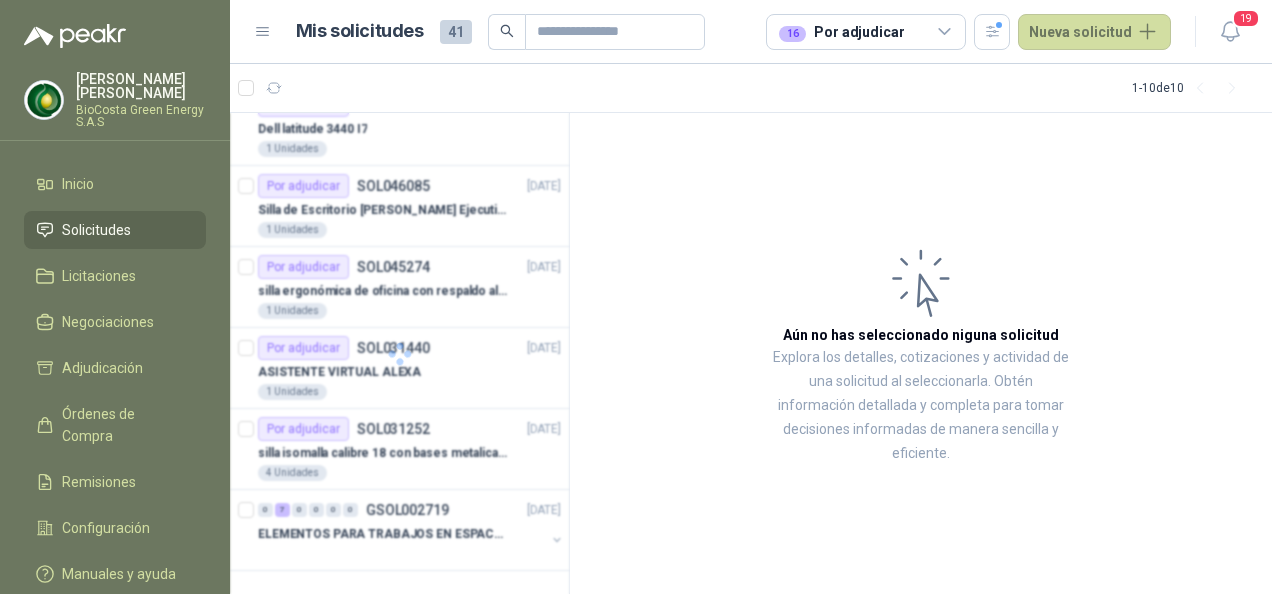 scroll, scrollTop: 272, scrollLeft: 0, axis: vertical 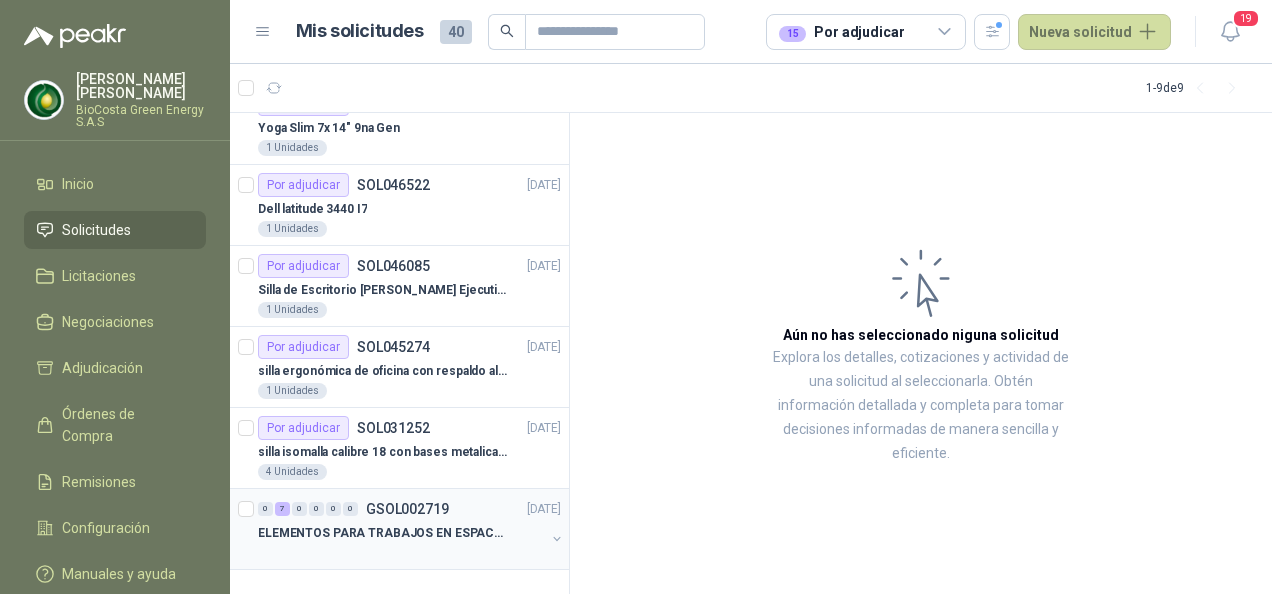 click on "GSOL002719" at bounding box center (407, 509) 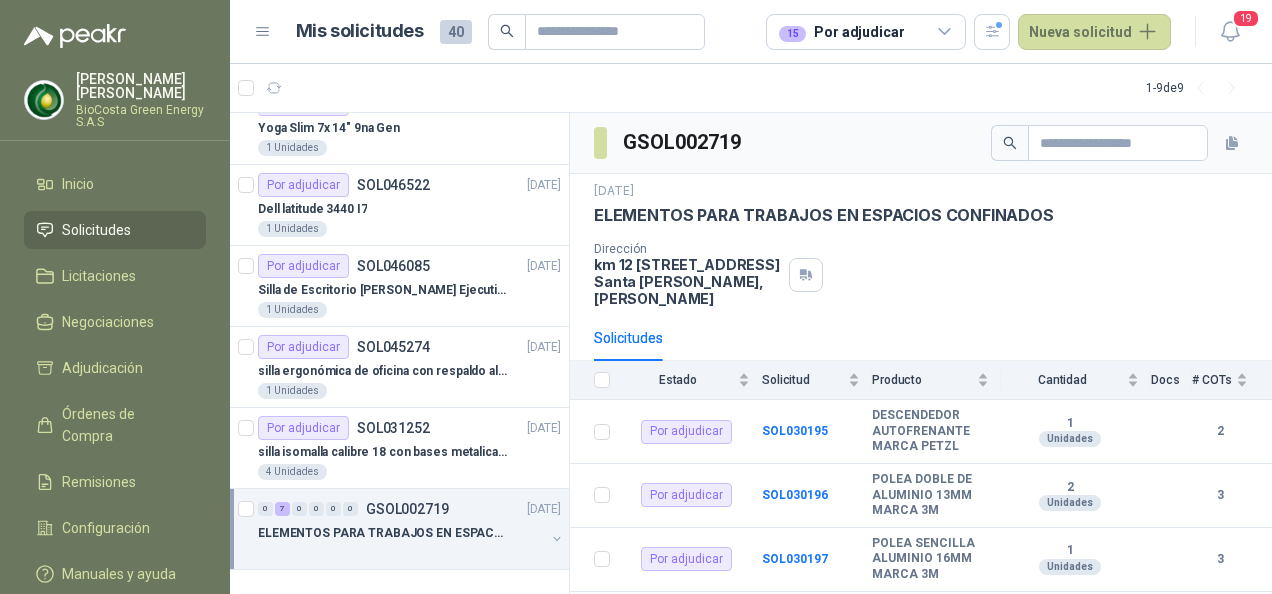 scroll, scrollTop: 0, scrollLeft: 0, axis: both 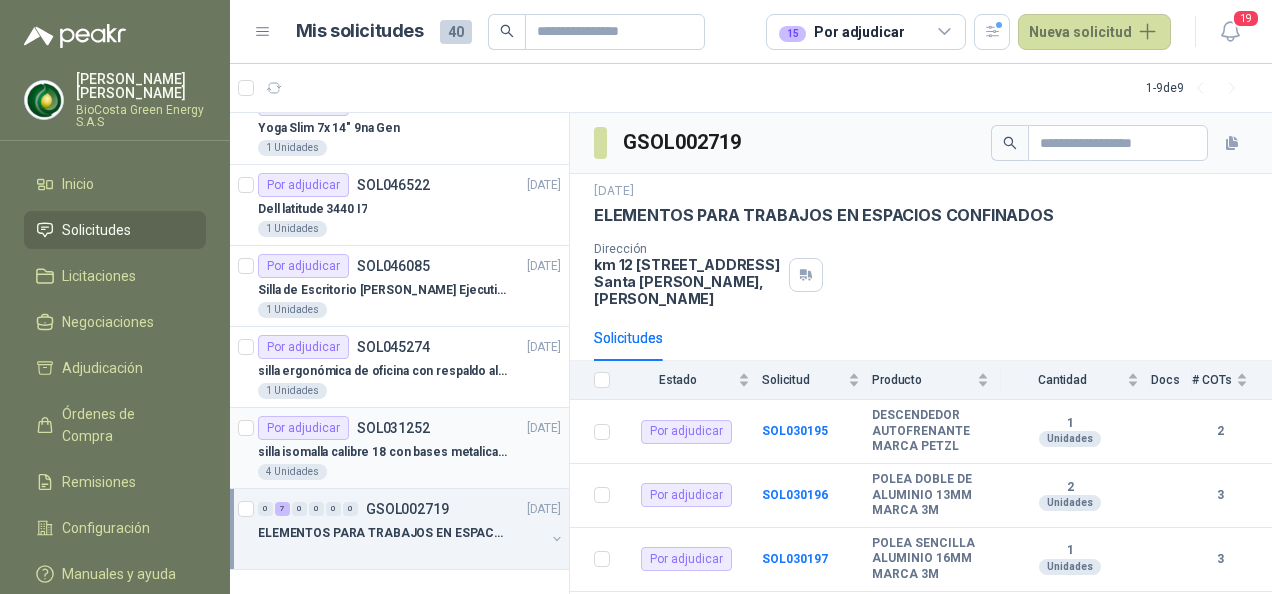 click on "silla isomalla calibre 18 con bases metalicas , espaldar en malla" at bounding box center [382, 452] 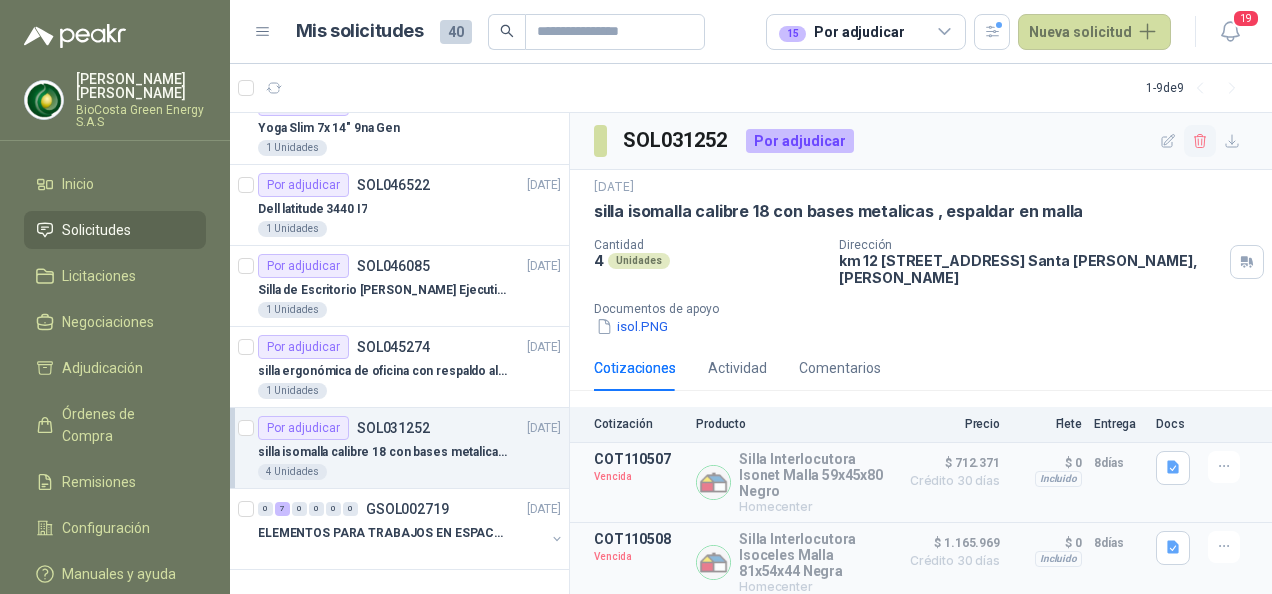 click at bounding box center (1200, 141) 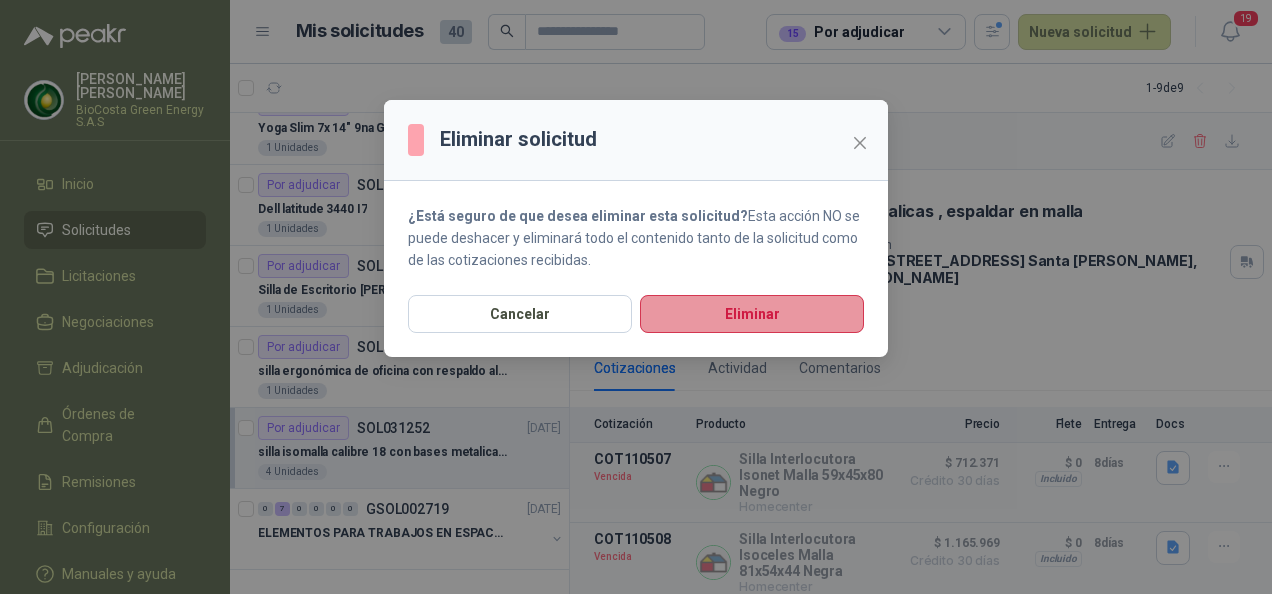 click on "Eliminar" at bounding box center (752, 314) 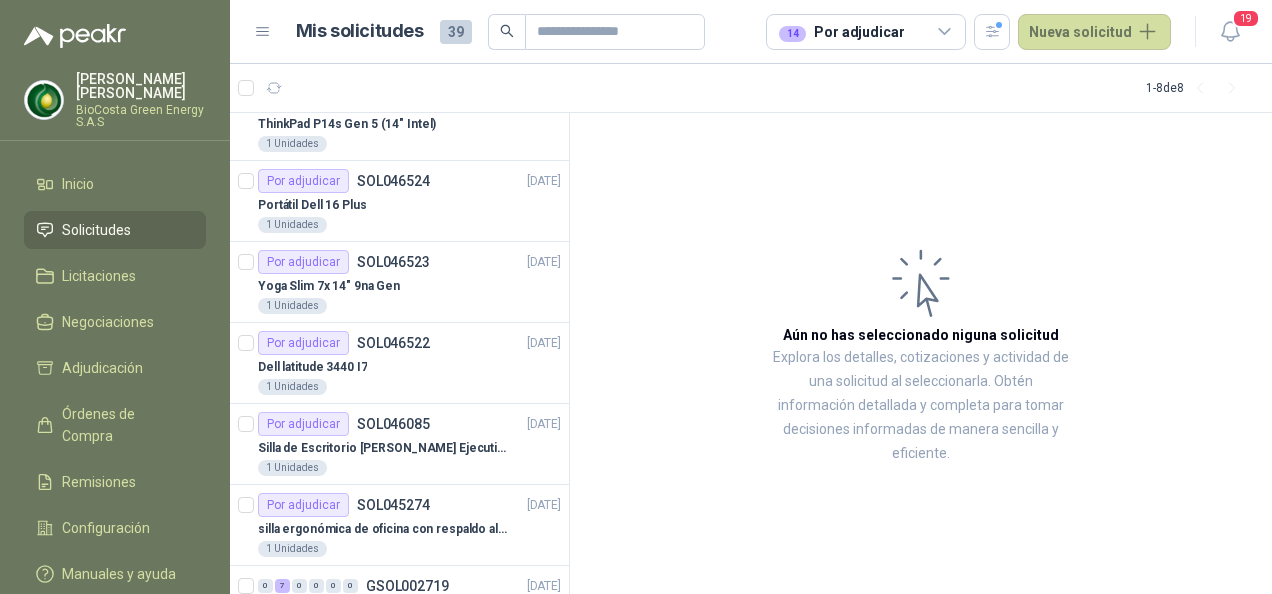 scroll, scrollTop: 0, scrollLeft: 0, axis: both 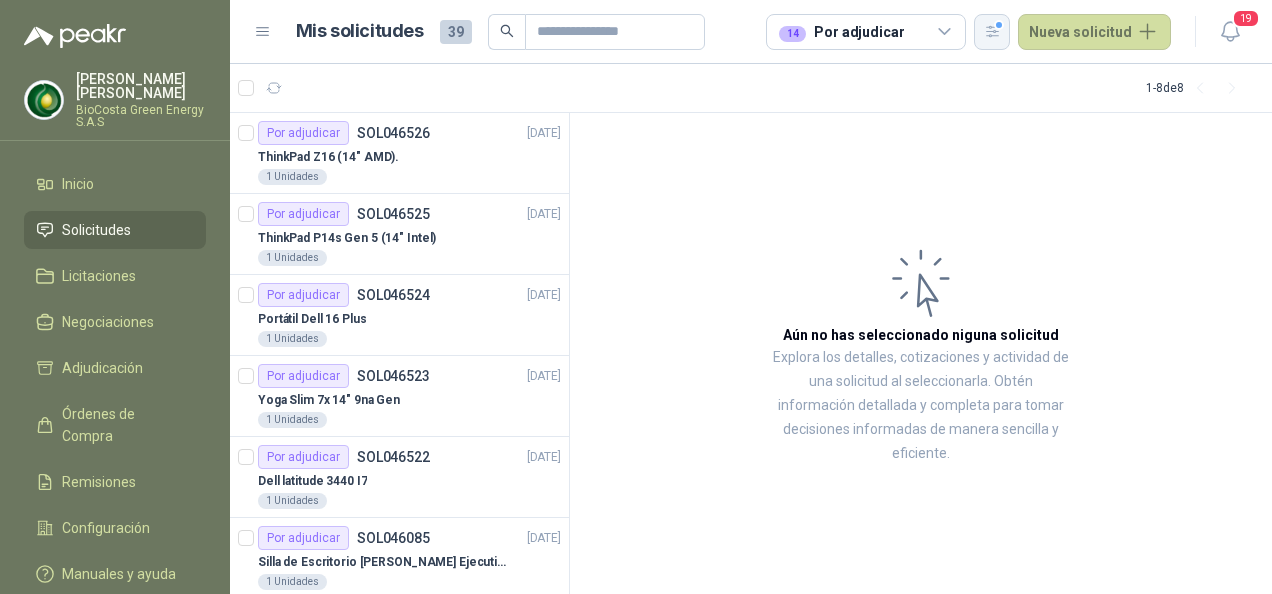 click at bounding box center [992, 32] 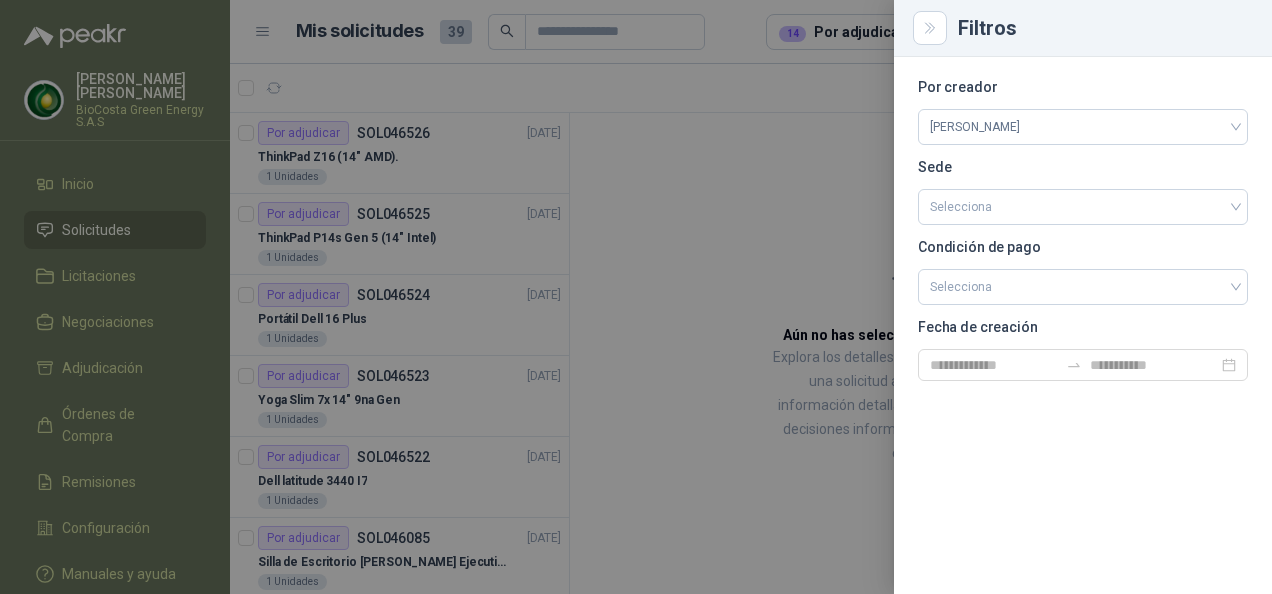 drag, startPoint x: 753, startPoint y: 105, endPoint x: 775, endPoint y: 86, distance: 29.068884 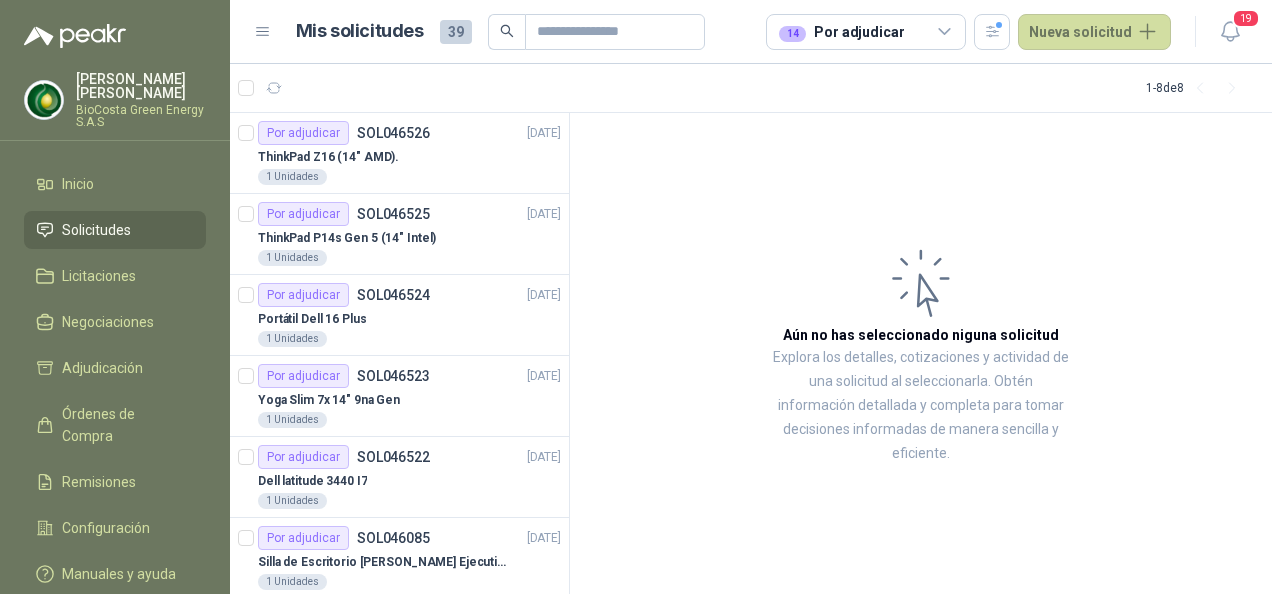 click on "14 Por adjudicar" at bounding box center (841, 32) 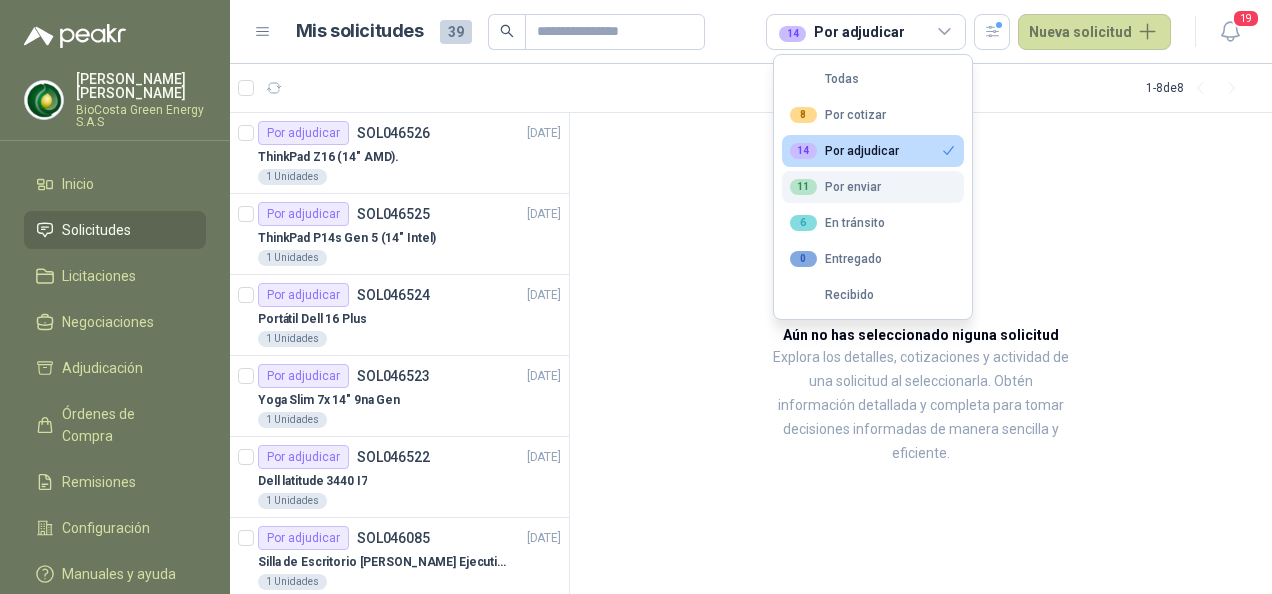 click on "11 Por enviar" at bounding box center (873, 187) 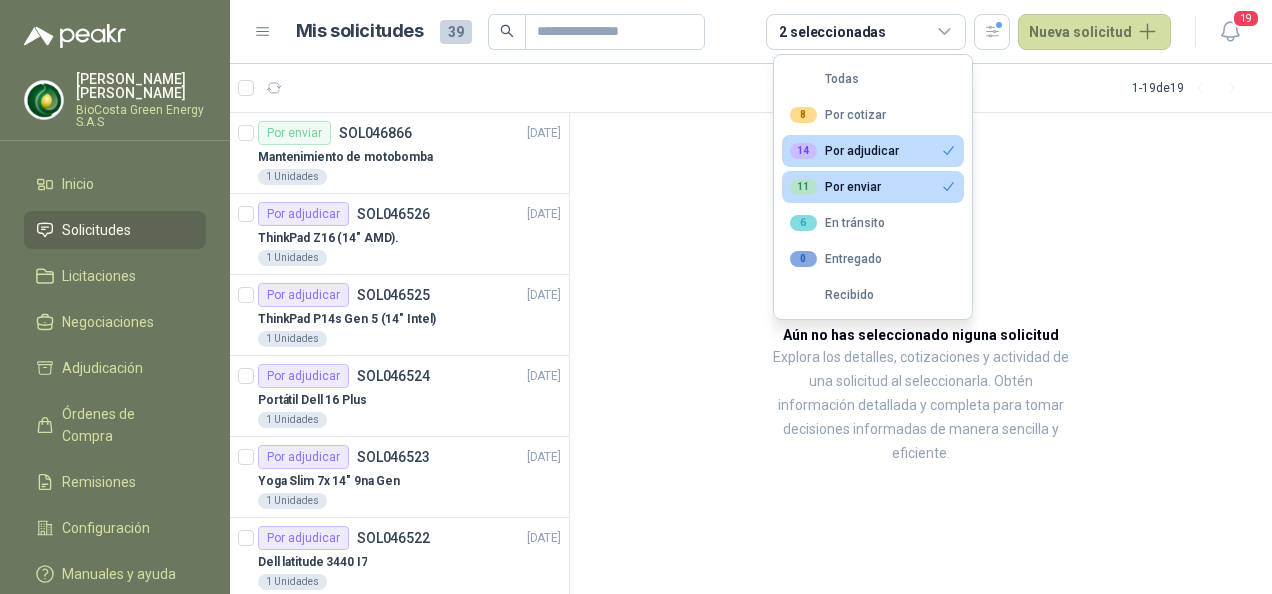 click on "2 seleccionadas" at bounding box center (832, 32) 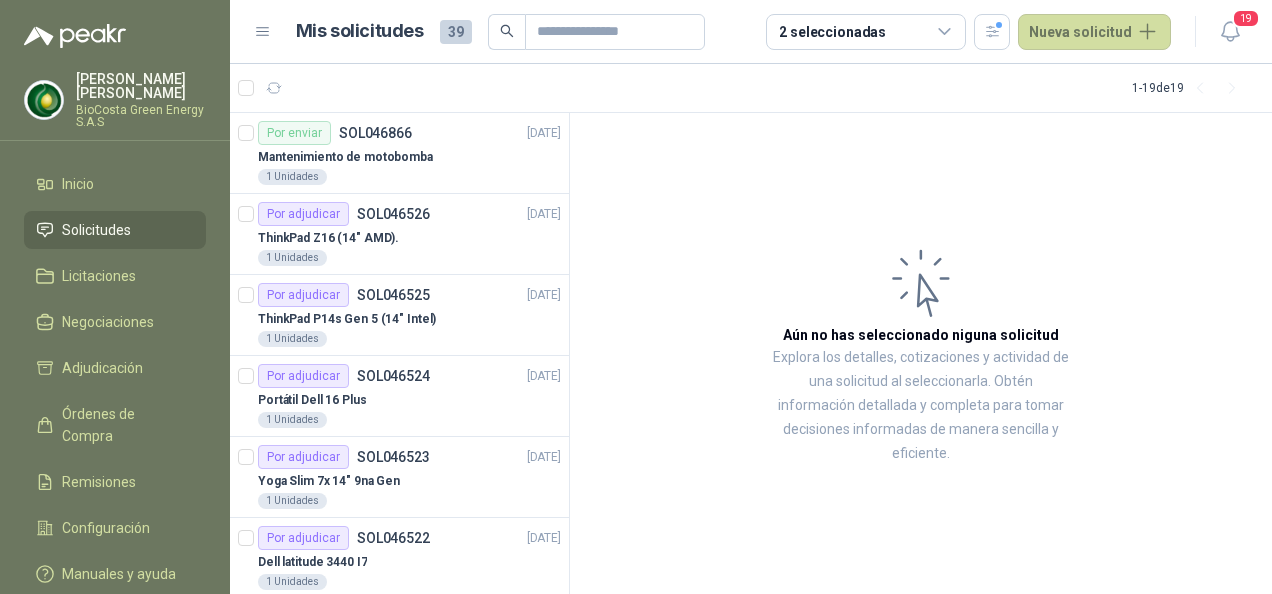 click on "Mis solicitudes 39 2 seleccionadas Nueva solicitud  19" at bounding box center [751, 32] 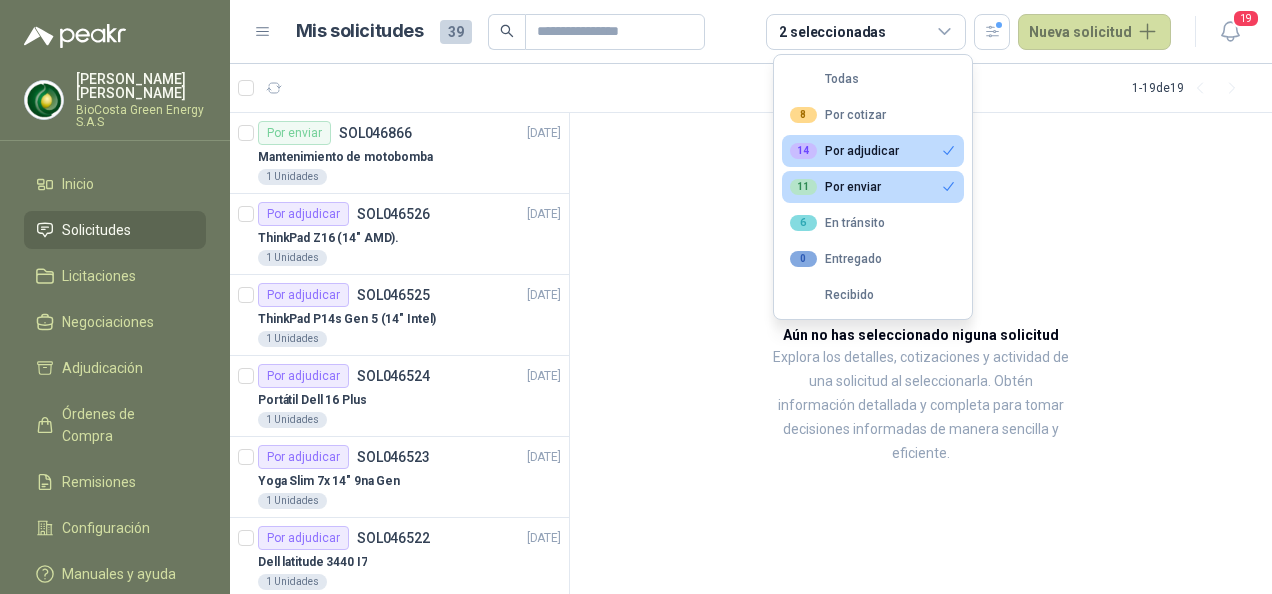 click on "14 Por adjudicar" at bounding box center (844, 151) 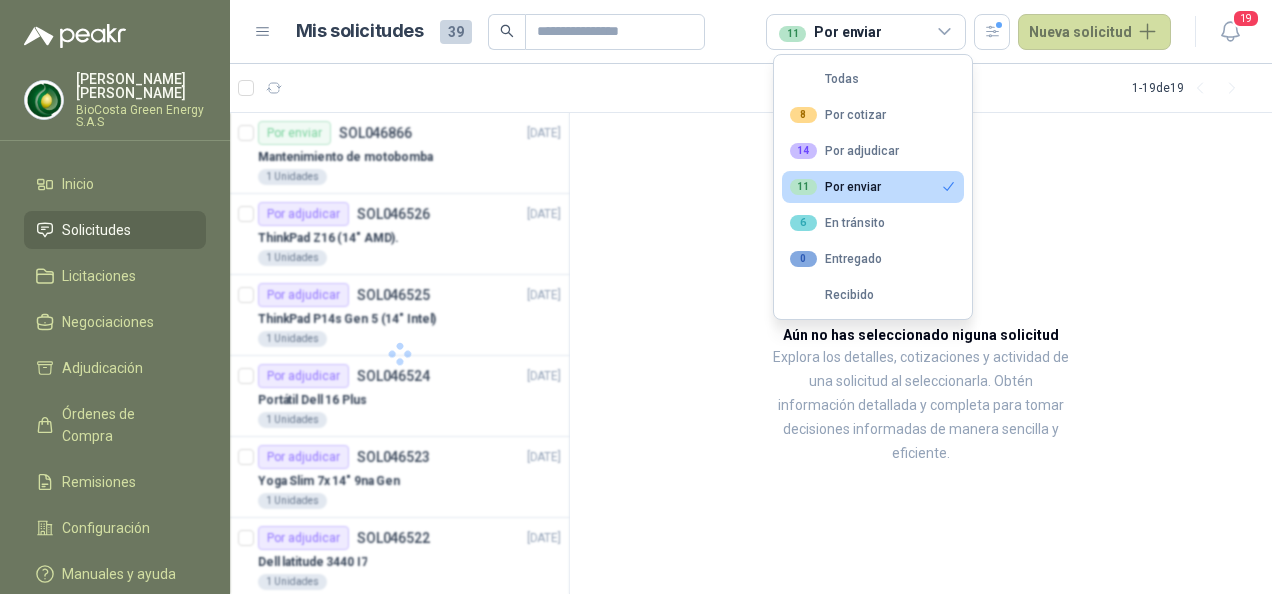 click on "11 Por enviar" at bounding box center [873, 187] 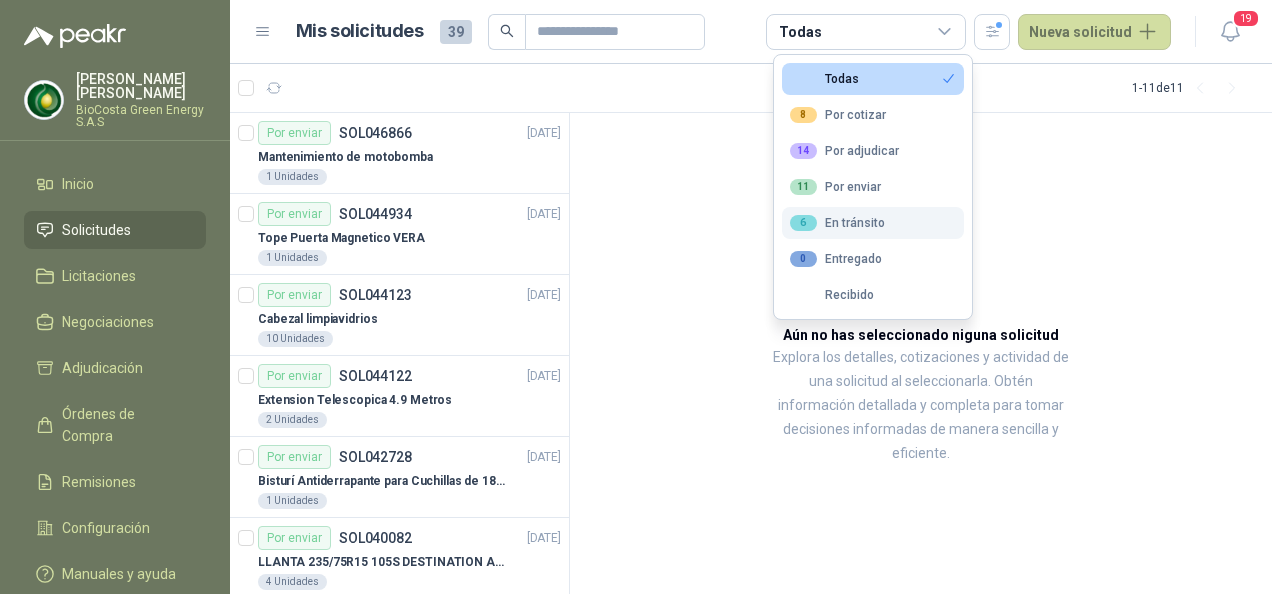 click on "6 En tránsito" at bounding box center [837, 223] 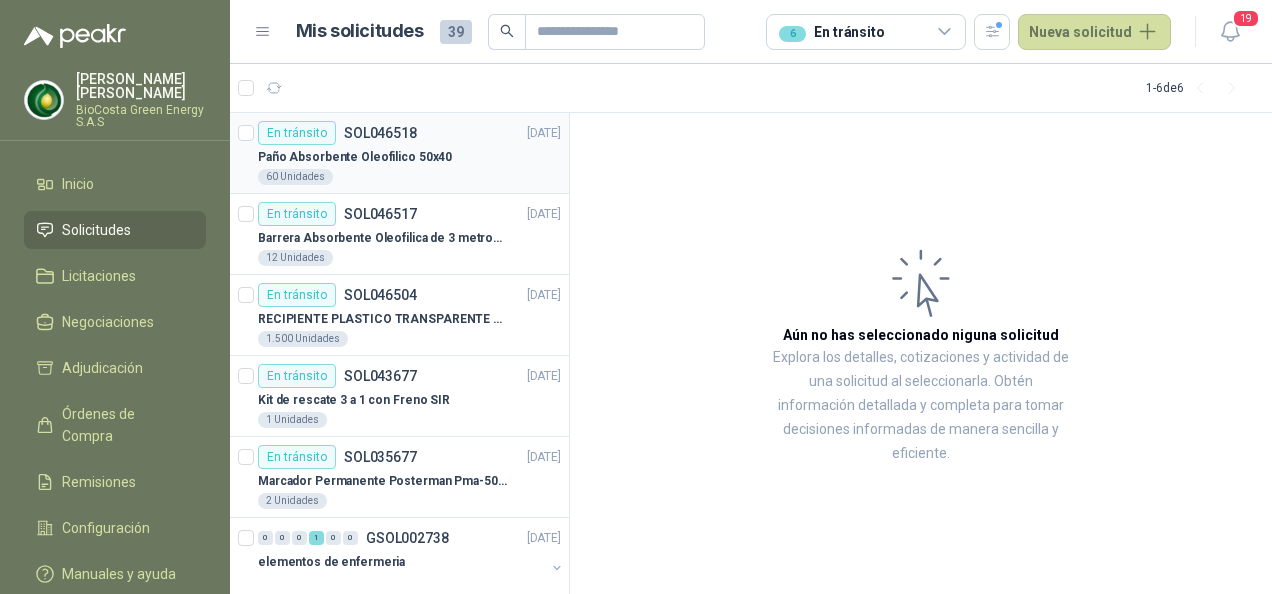 click on "En tránsito SOL046518" at bounding box center [337, 133] 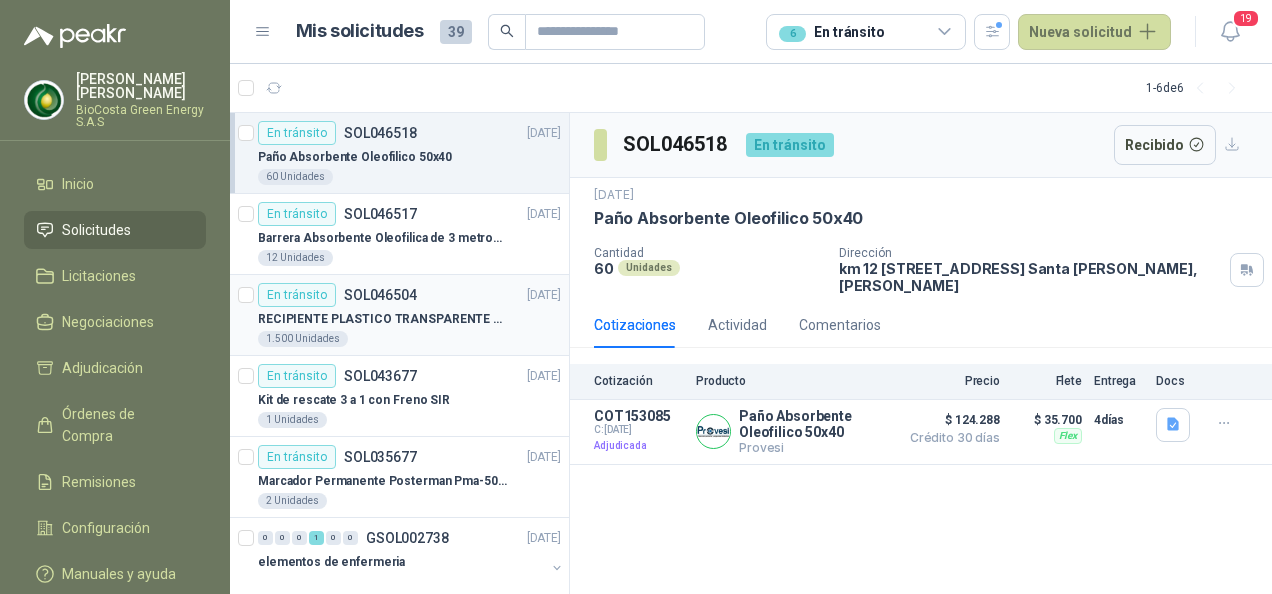 click on "1.500   Unidades" at bounding box center [409, 339] 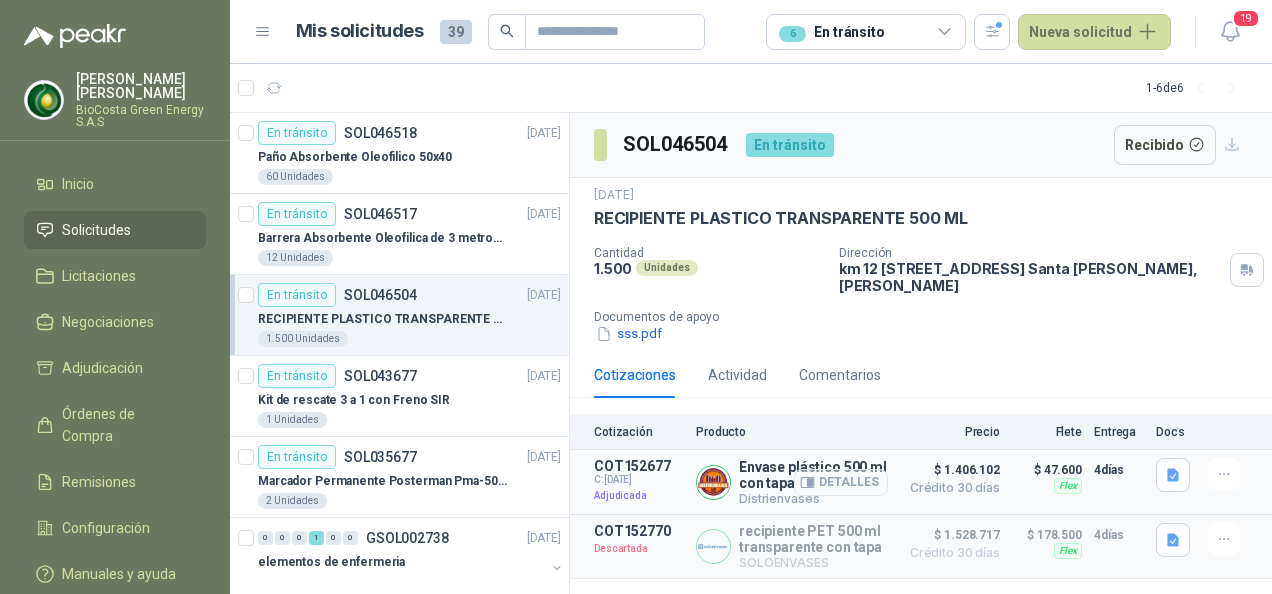 click on "Detalles" at bounding box center [841, 482] 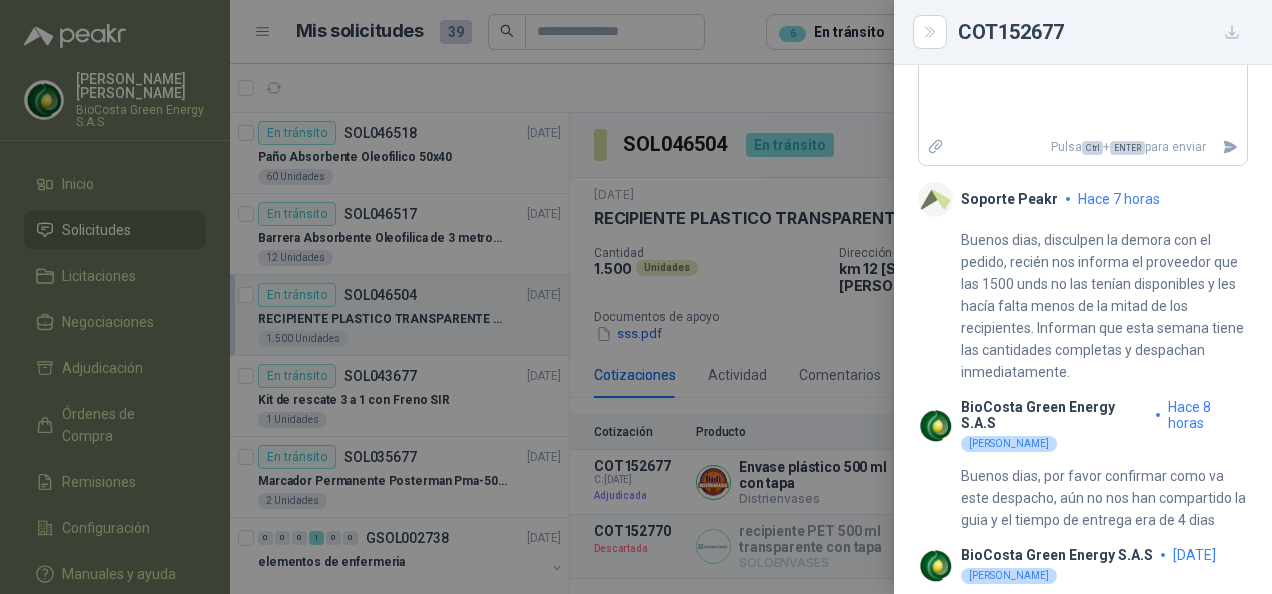 scroll, scrollTop: 800, scrollLeft: 0, axis: vertical 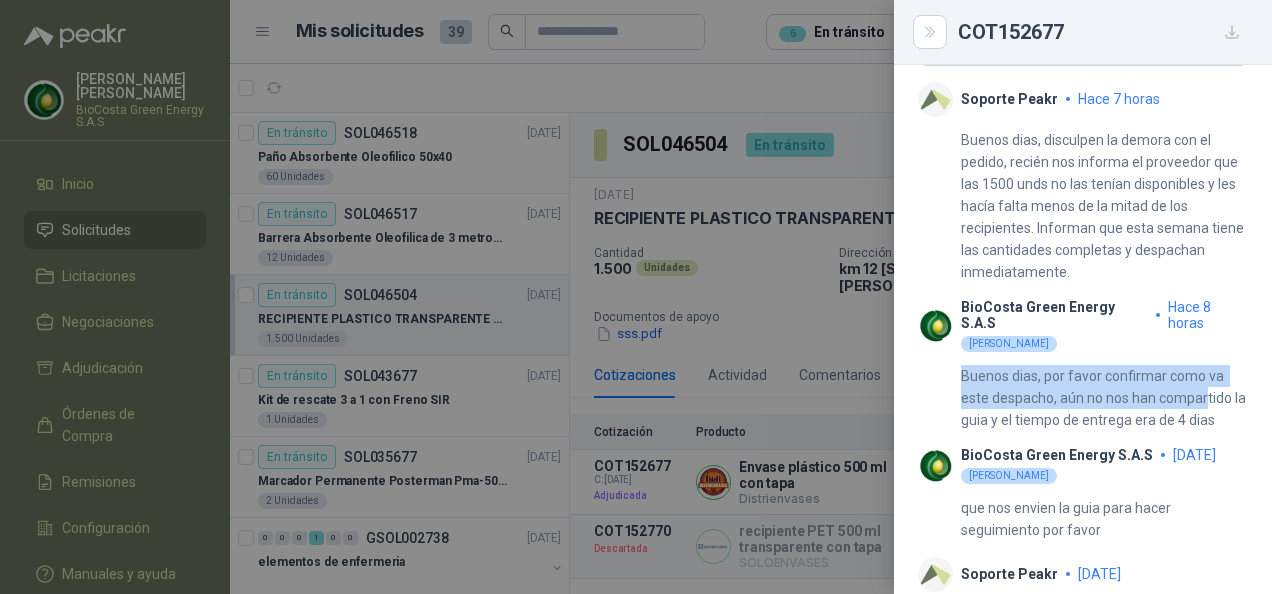 drag, startPoint x: 960, startPoint y: 372, endPoint x: 1207, endPoint y: 390, distance: 247.655 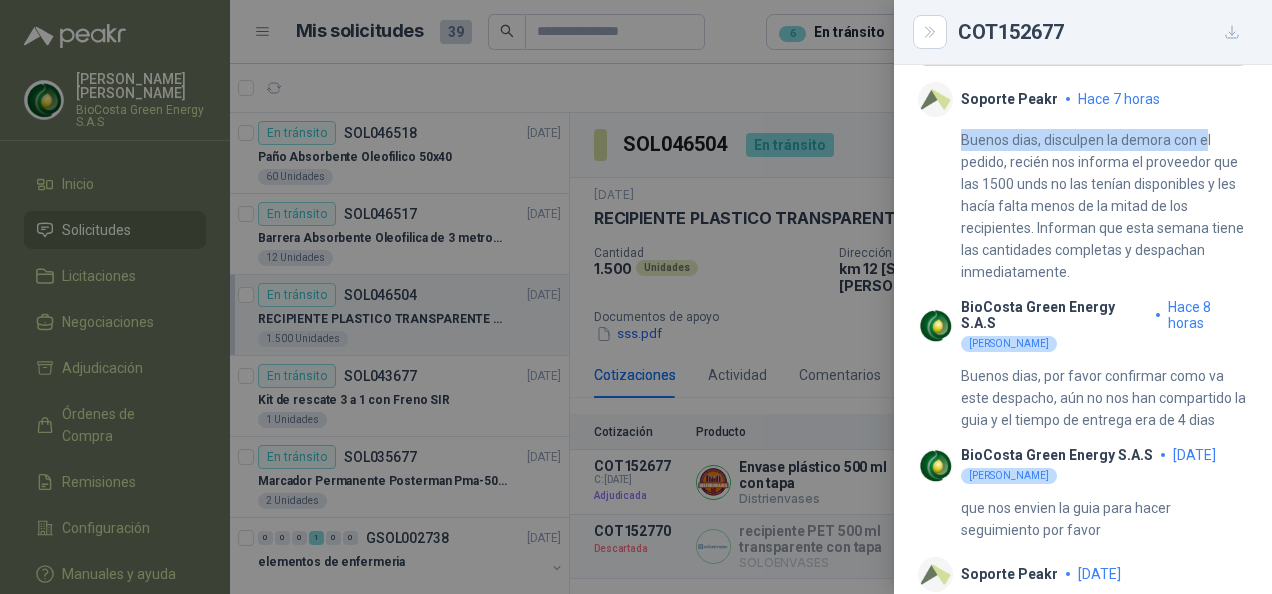 drag, startPoint x: 964, startPoint y: 130, endPoint x: 1206, endPoint y: 118, distance: 242.29733 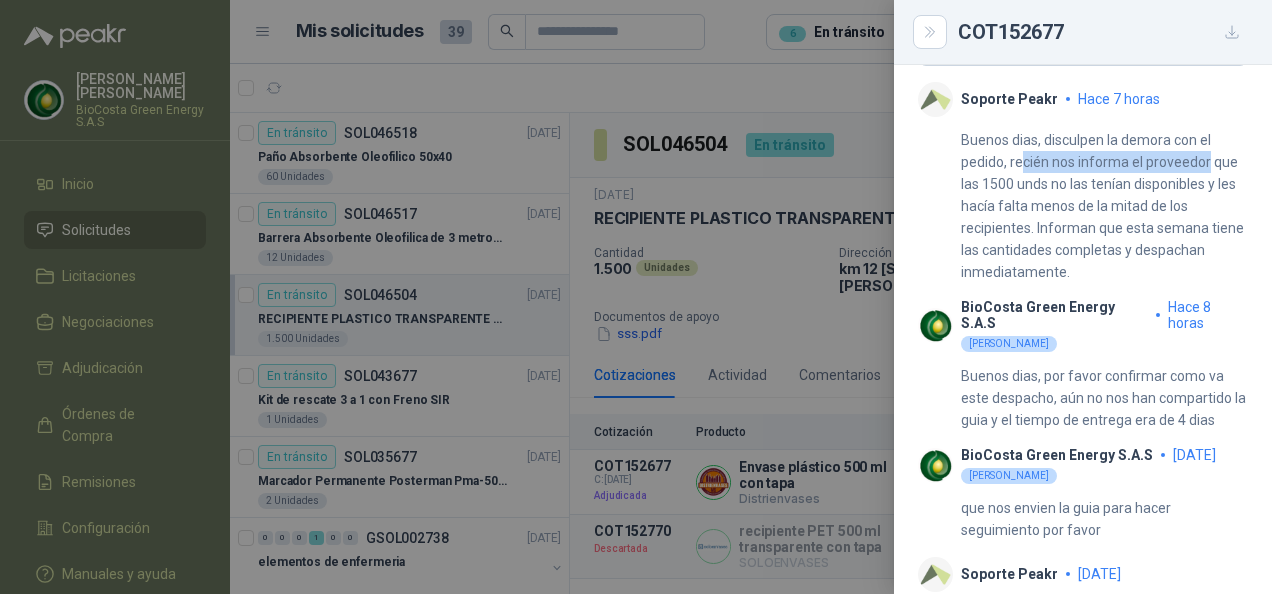 drag, startPoint x: 1021, startPoint y: 159, endPoint x: 1205, endPoint y: 160, distance: 184.00272 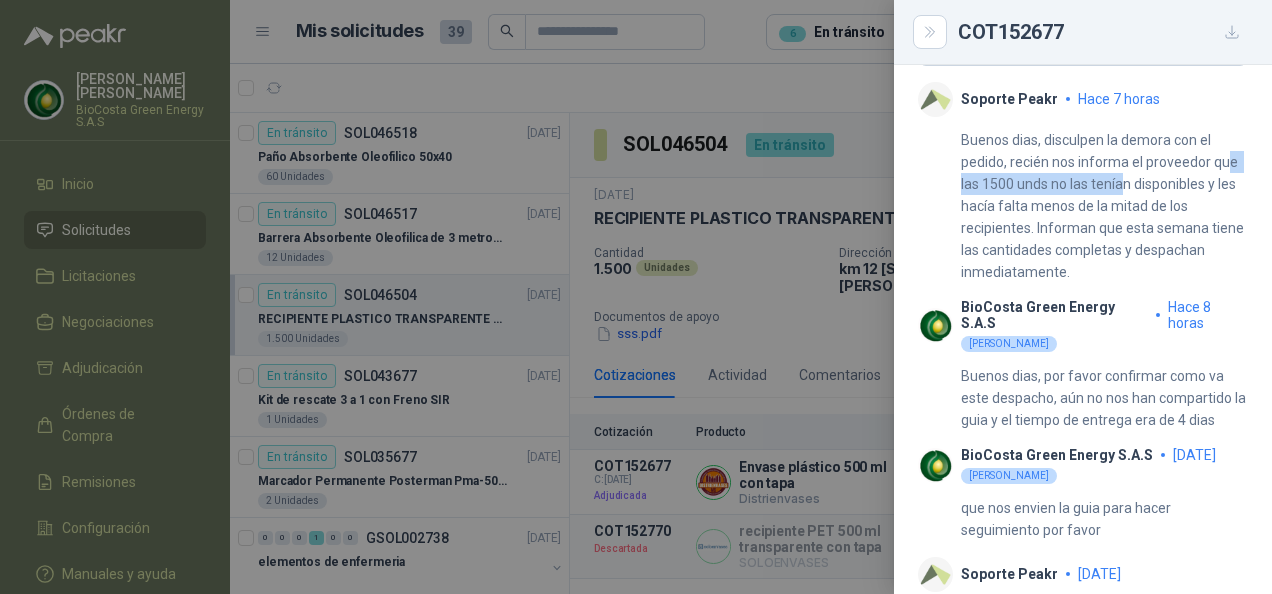 drag, startPoint x: 976, startPoint y: 184, endPoint x: 1144, endPoint y: 184, distance: 168 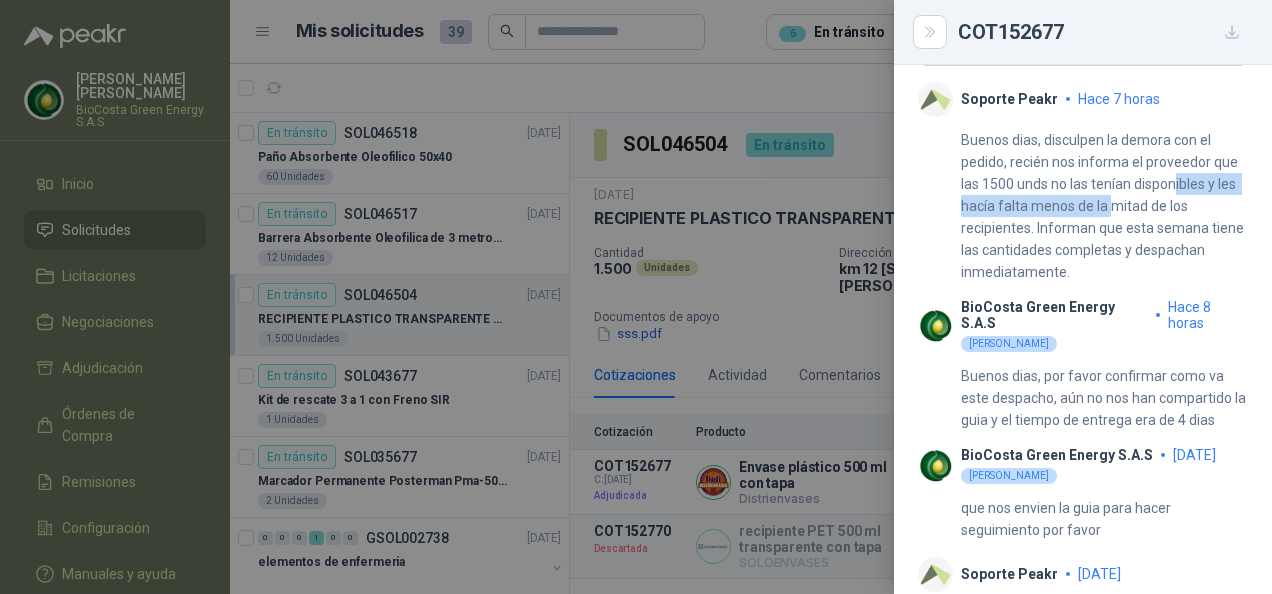 drag, startPoint x: 1144, startPoint y: 184, endPoint x: 1213, endPoint y: 201, distance: 71.063354 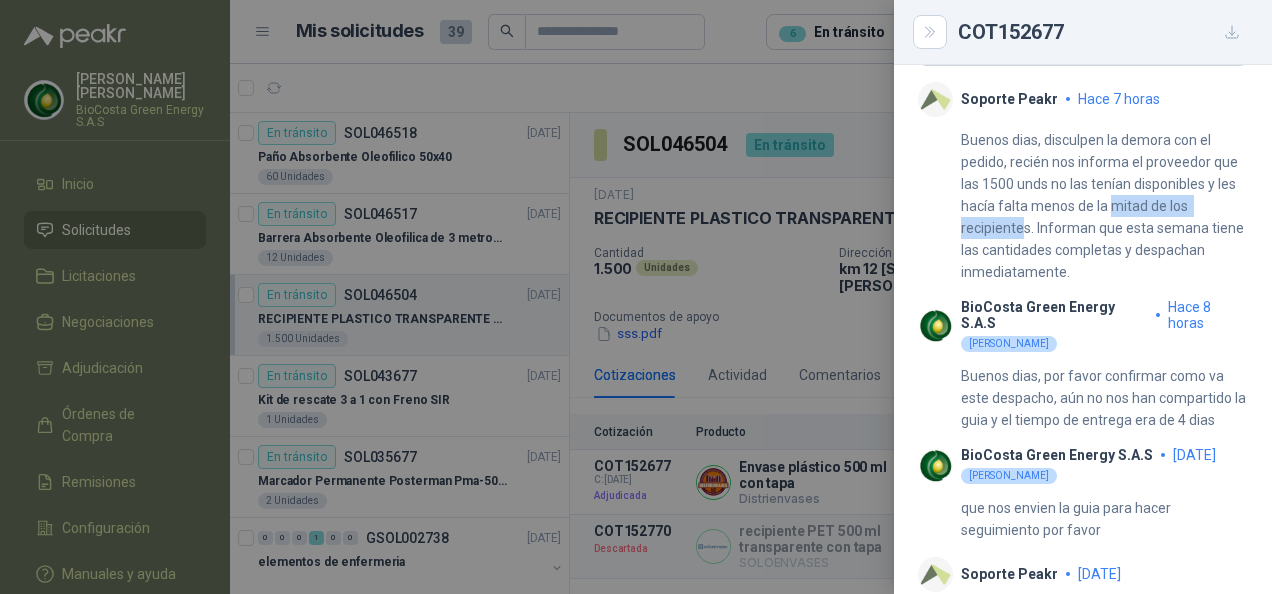 drag, startPoint x: 964, startPoint y: 227, endPoint x: 1099, endPoint y: 224, distance: 135.03333 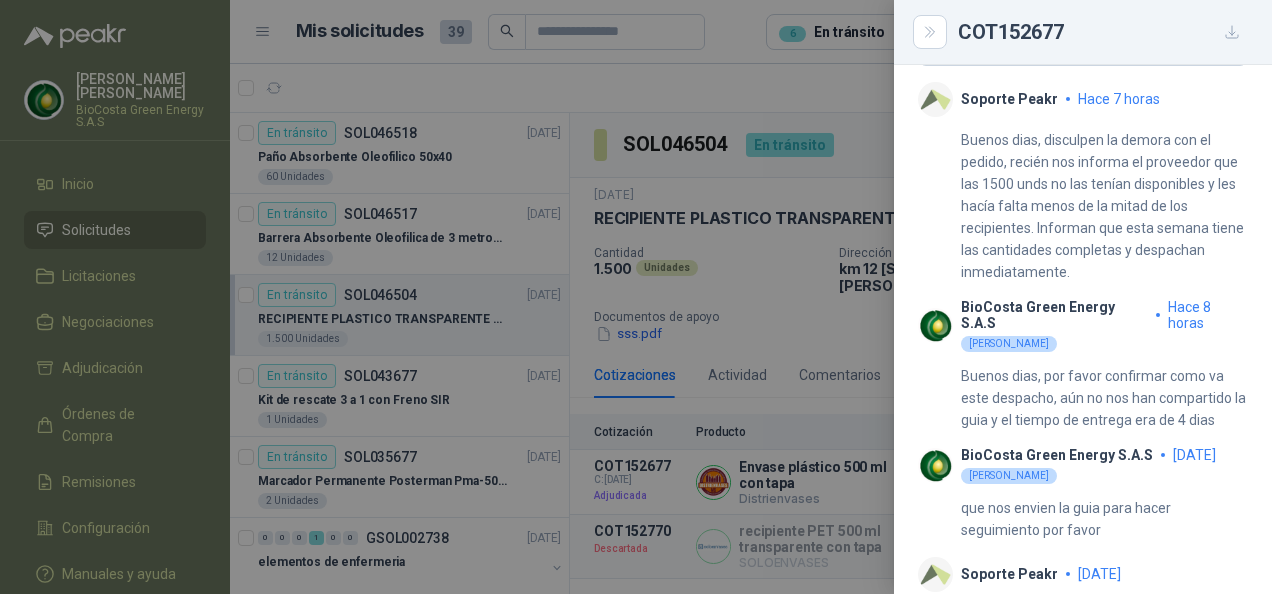 drag, startPoint x: 1099, startPoint y: 224, endPoint x: 1105, endPoint y: 261, distance: 37.48333 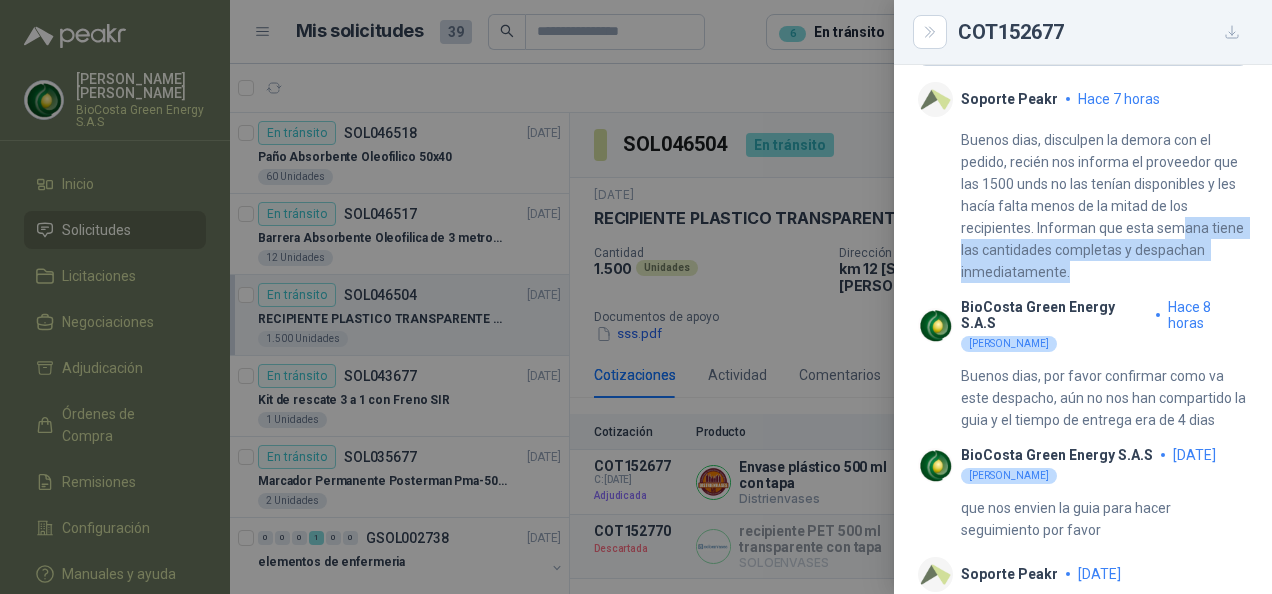 drag, startPoint x: 982, startPoint y: 245, endPoint x: 1154, endPoint y: 271, distance: 173.95401 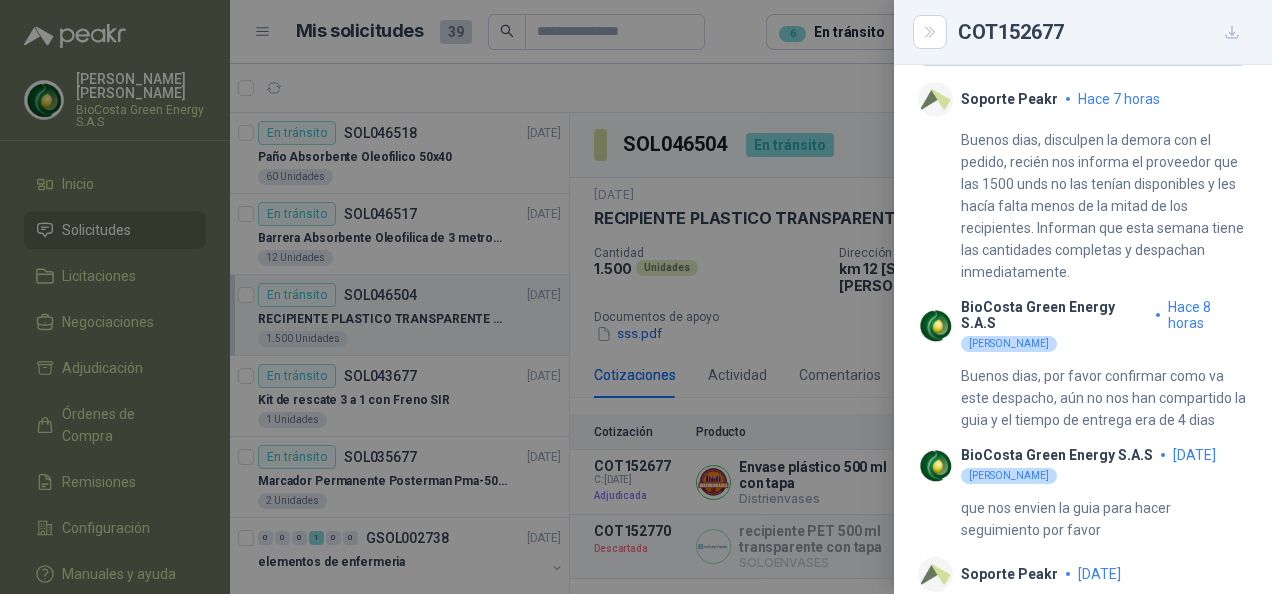 click on "Buenos dias, disculpen la demora con el pedido, recién nos informa el proveedor que las 1500 unds no las tenían disponibles y les hacía falta menos de la mitad de los recipientes. Informan que esta semana tiene las cantidades completas y despachan inmediatamente." at bounding box center (1104, 206) 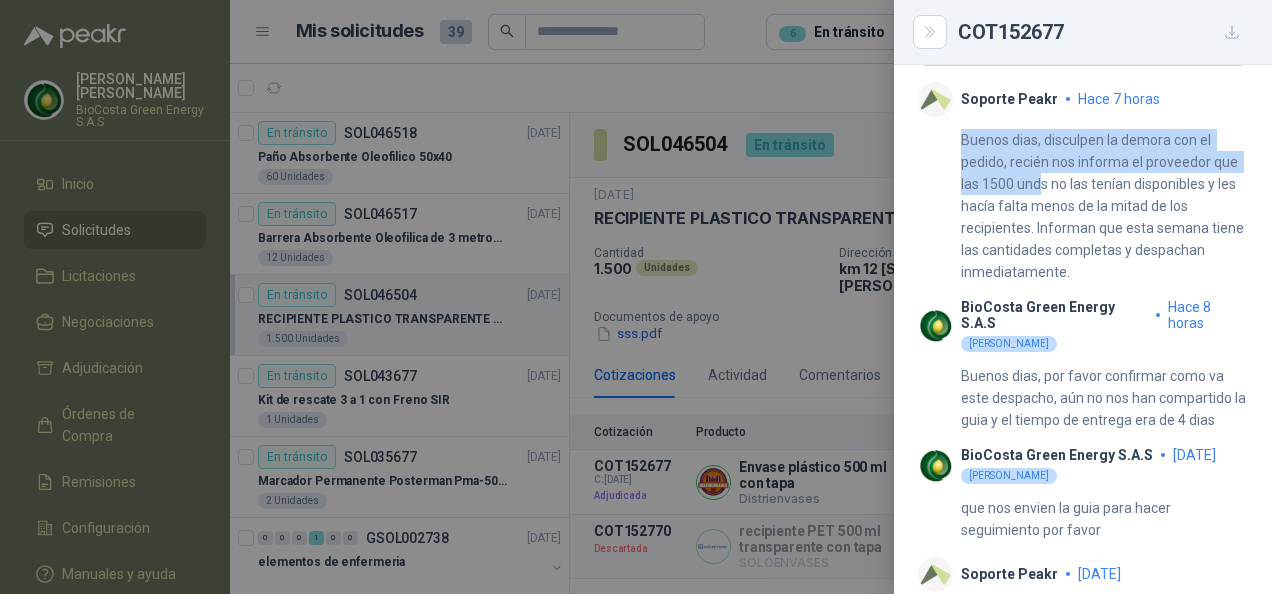 drag, startPoint x: 962, startPoint y: 139, endPoint x: 1067, endPoint y: 178, distance: 112.00893 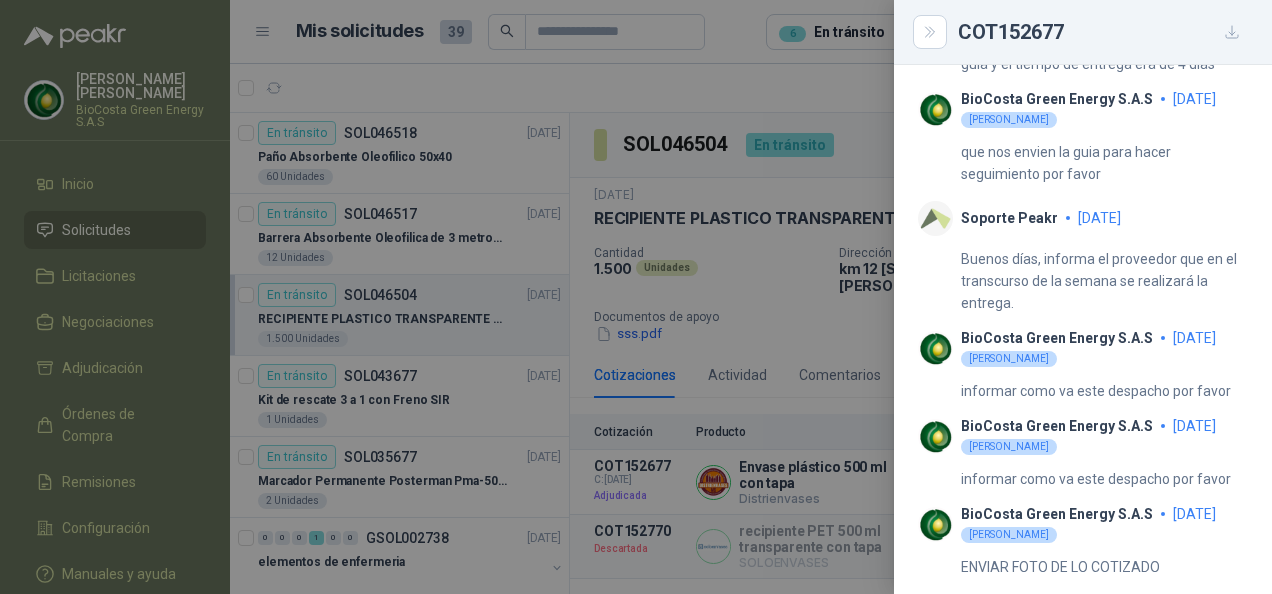 scroll, scrollTop: 1244, scrollLeft: 0, axis: vertical 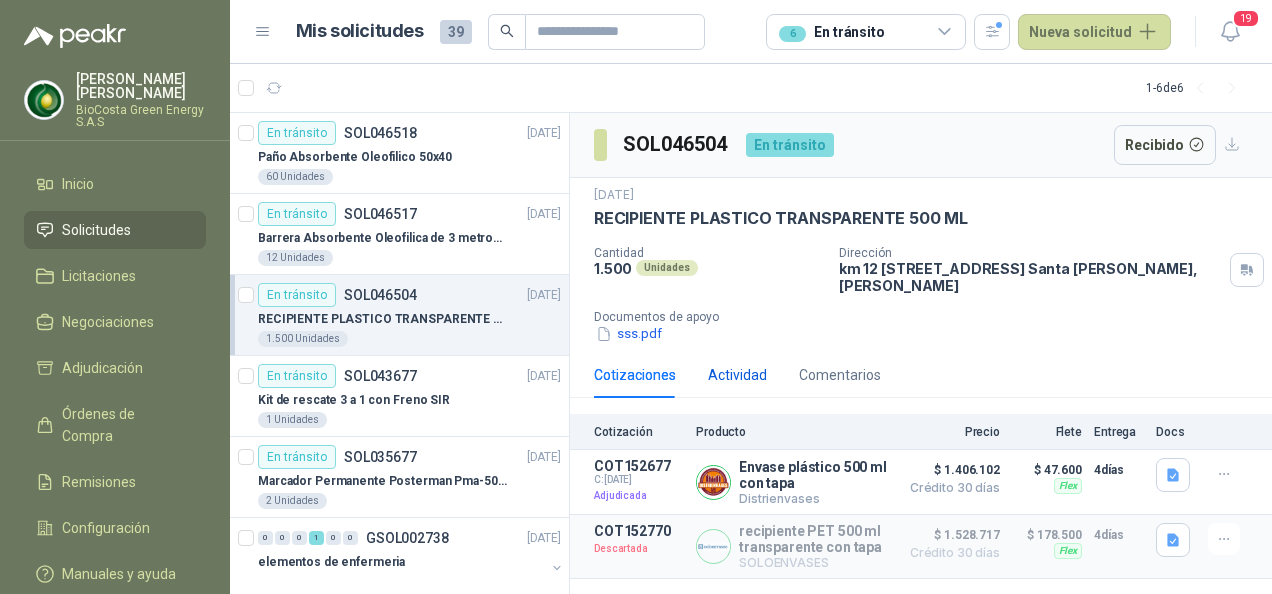click on "Actividad" at bounding box center (737, 375) 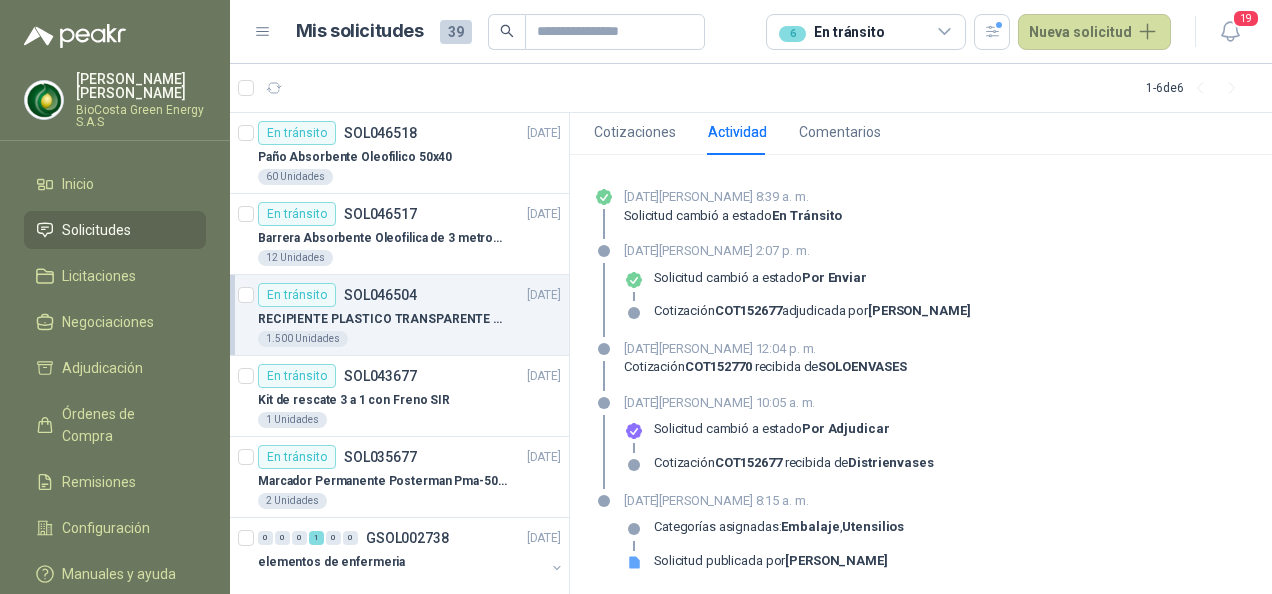 scroll, scrollTop: 252, scrollLeft: 0, axis: vertical 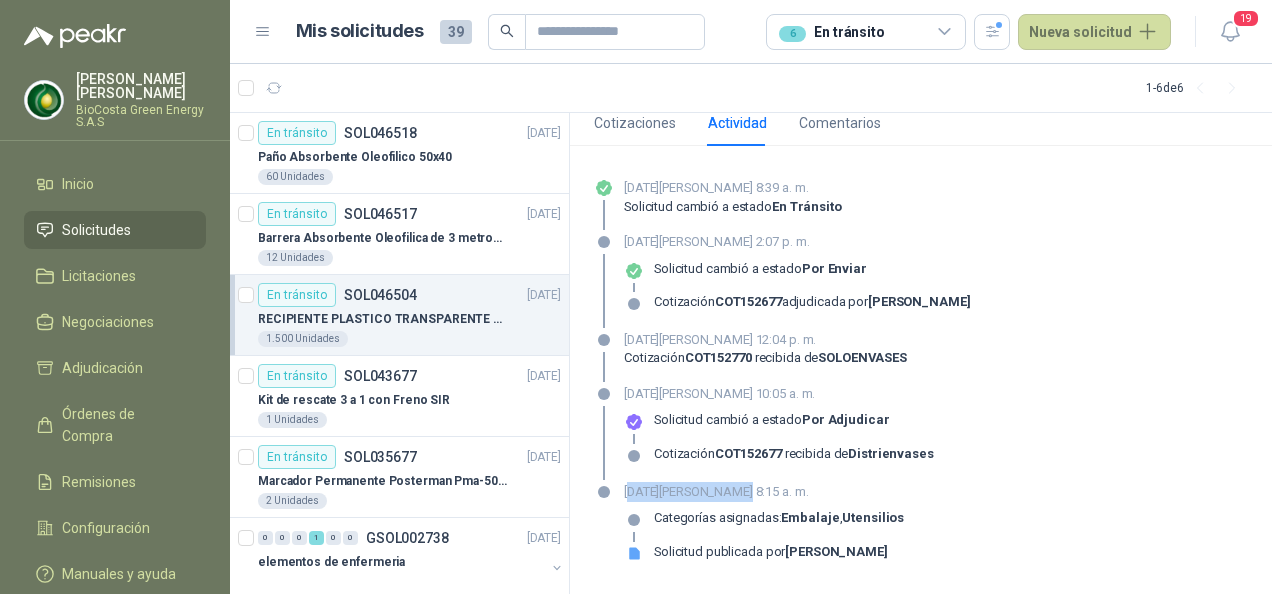 drag, startPoint x: 628, startPoint y: 492, endPoint x: 736, endPoint y: 490, distance: 108.01852 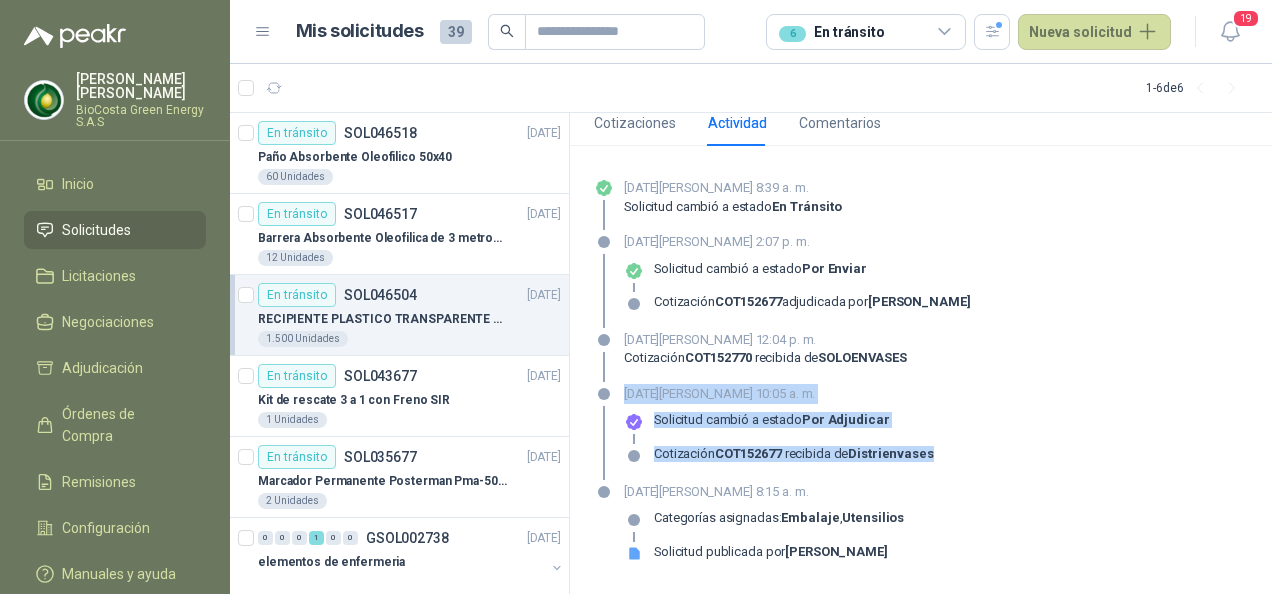 drag, startPoint x: 736, startPoint y: 490, endPoint x: 946, endPoint y: 454, distance: 213.06337 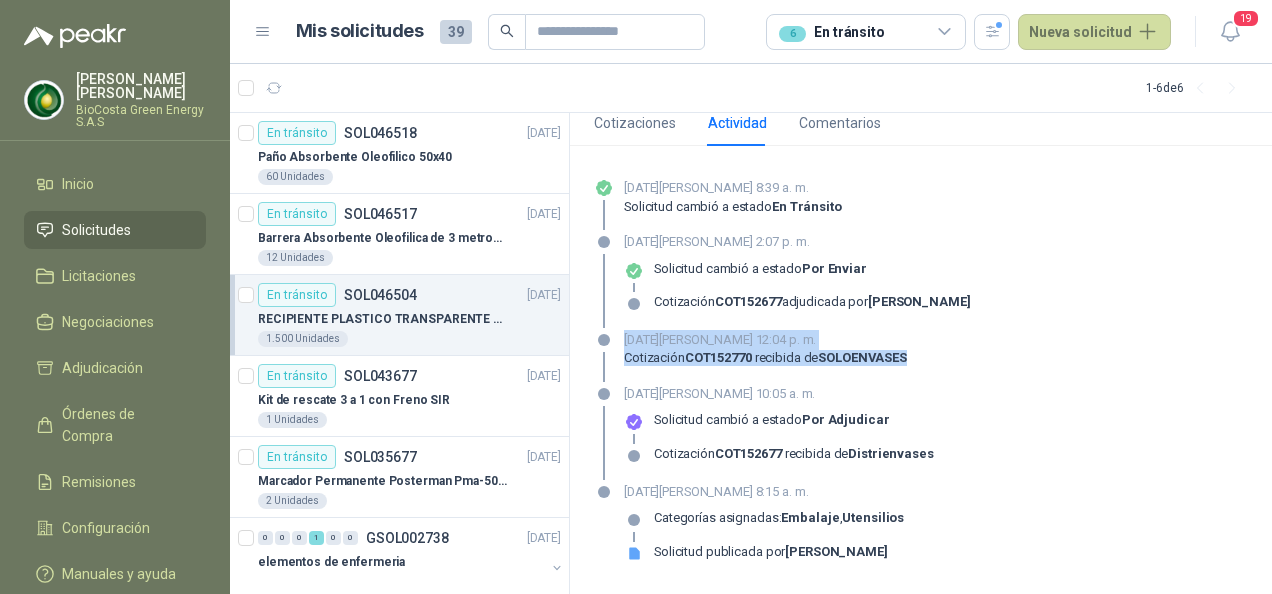 drag, startPoint x: 624, startPoint y: 341, endPoint x: 908, endPoint y: 348, distance: 284.08624 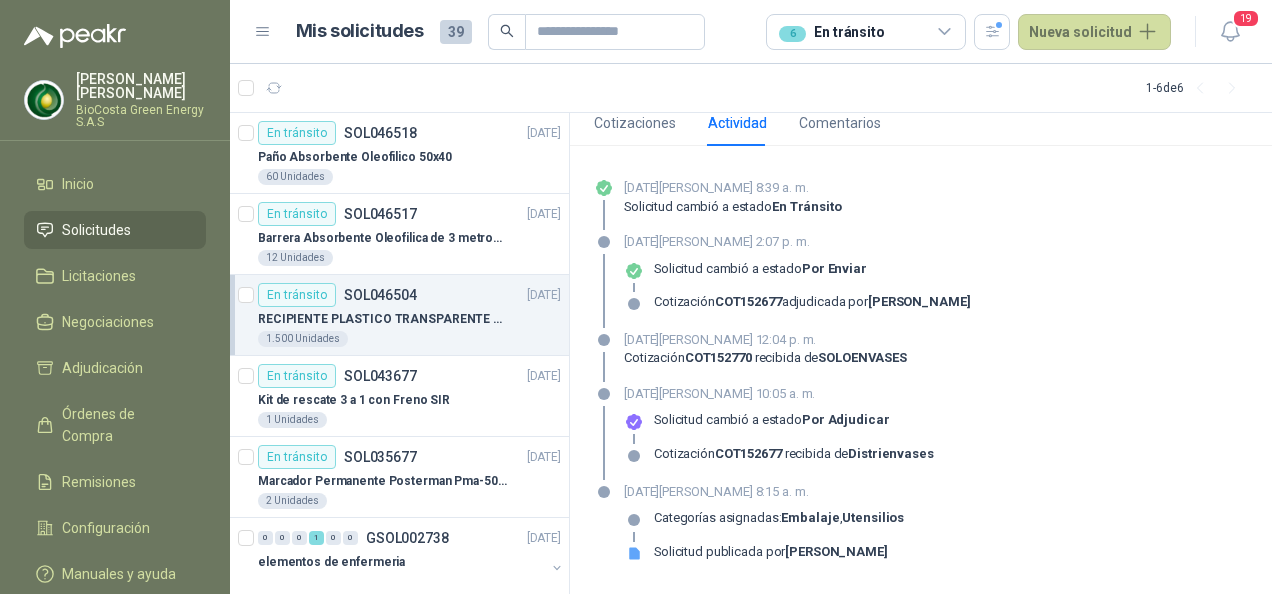 click on "19 de junio de 2025, 12:04 p. m." at bounding box center [765, 340] 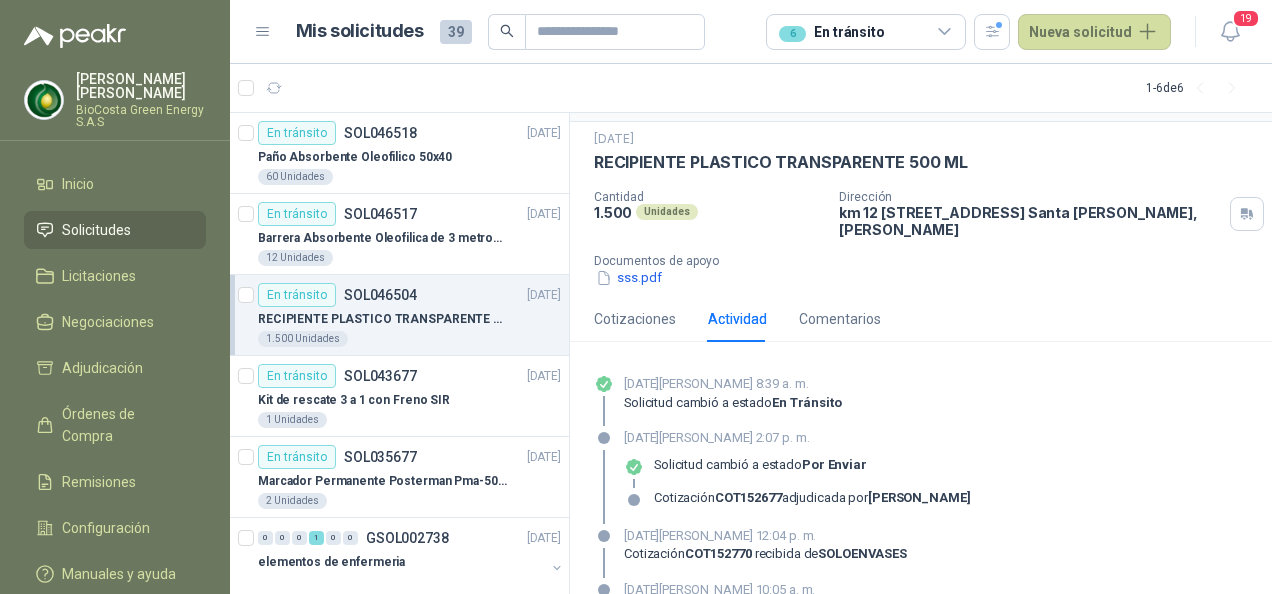 scroll, scrollTop: 52, scrollLeft: 0, axis: vertical 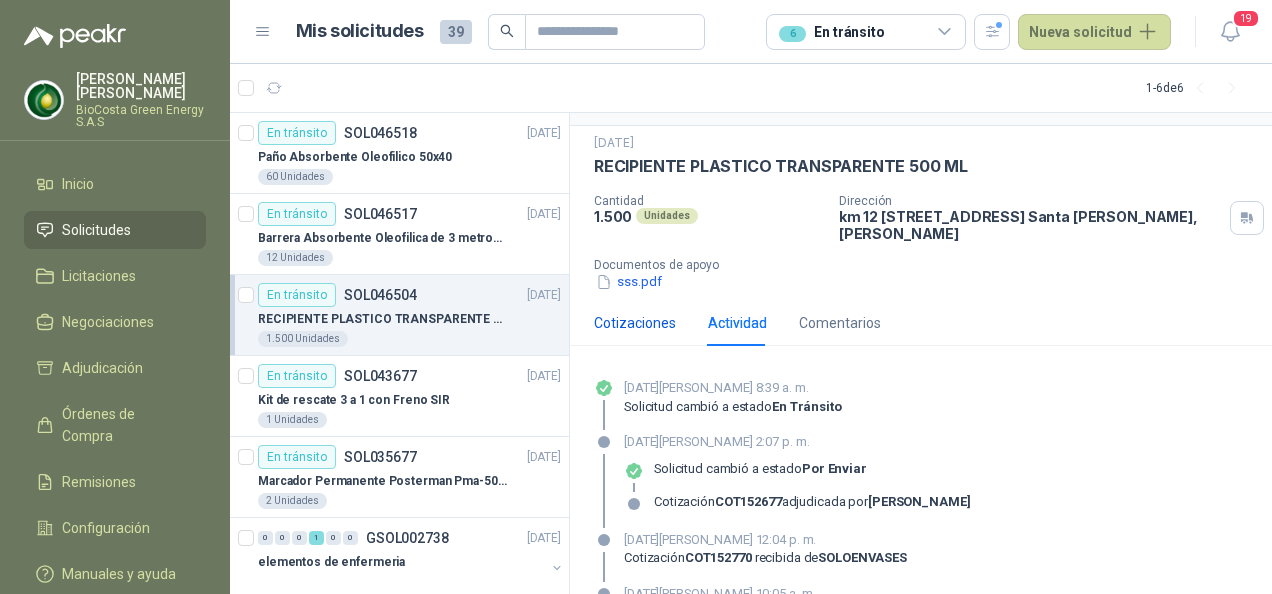 click on "Cotizaciones" at bounding box center (635, 323) 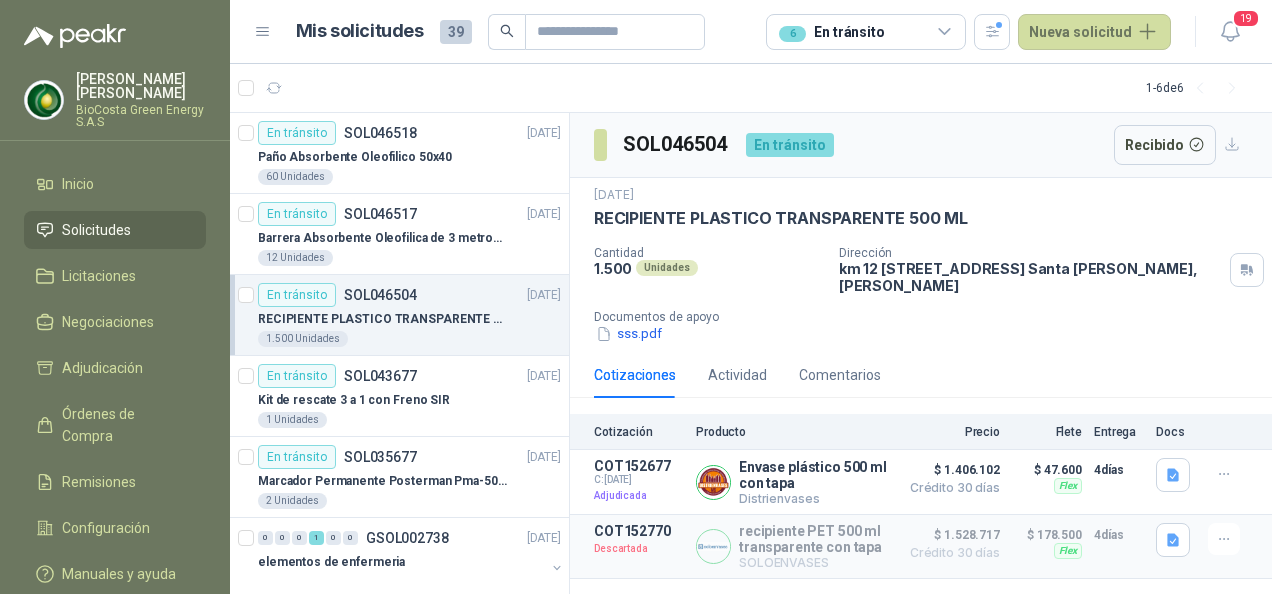 scroll, scrollTop: 0, scrollLeft: 0, axis: both 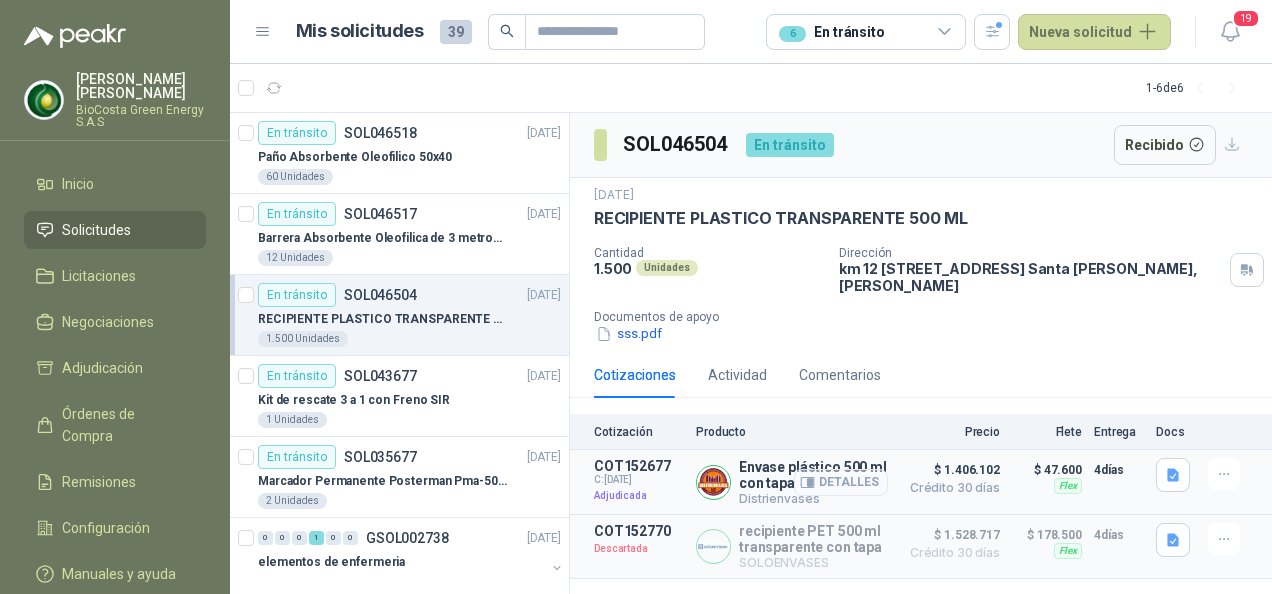 click on "Detalles" at bounding box center (841, 482) 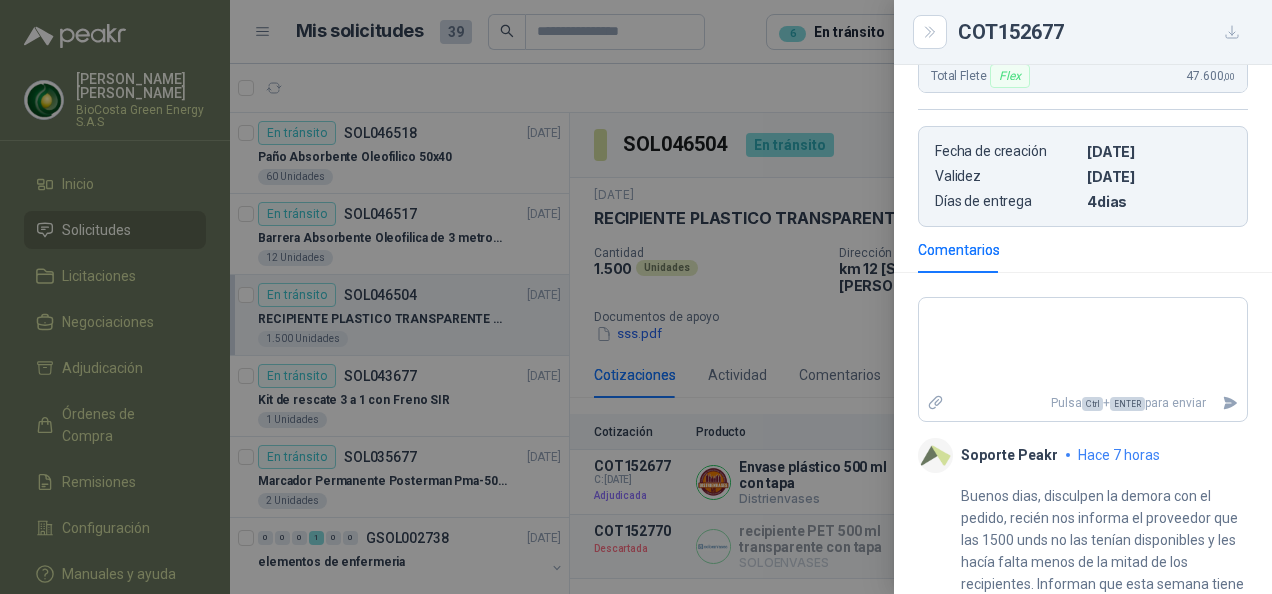 scroll, scrollTop: 644, scrollLeft: 0, axis: vertical 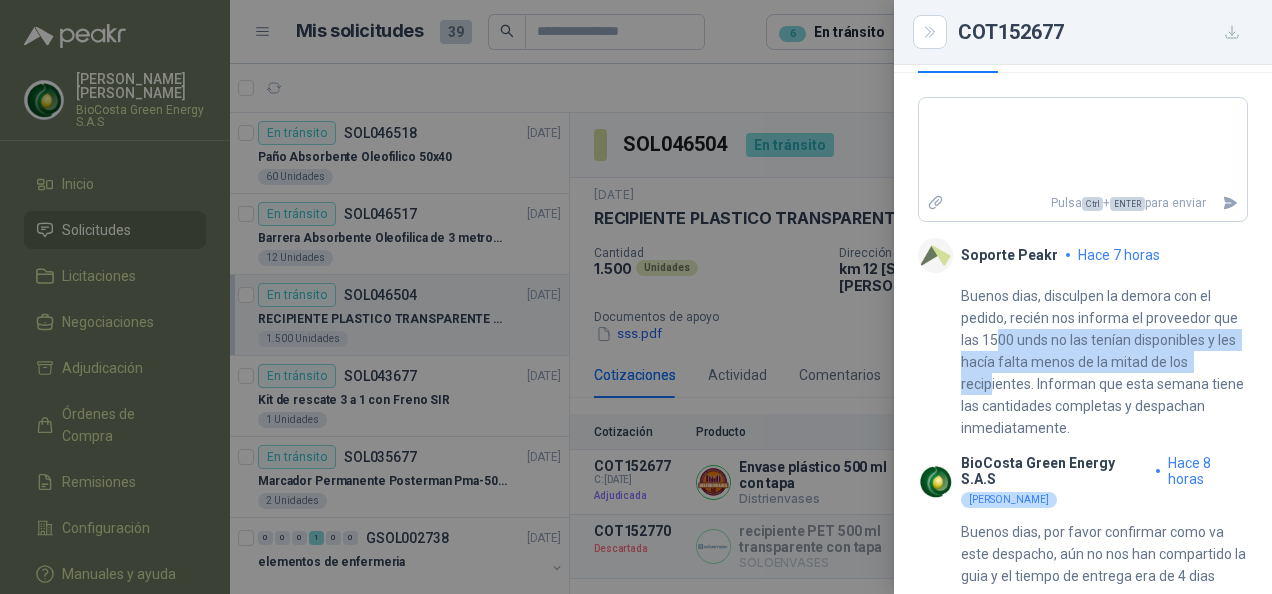drag, startPoint x: 1028, startPoint y: 328, endPoint x: 1073, endPoint y: 372, distance: 62.936478 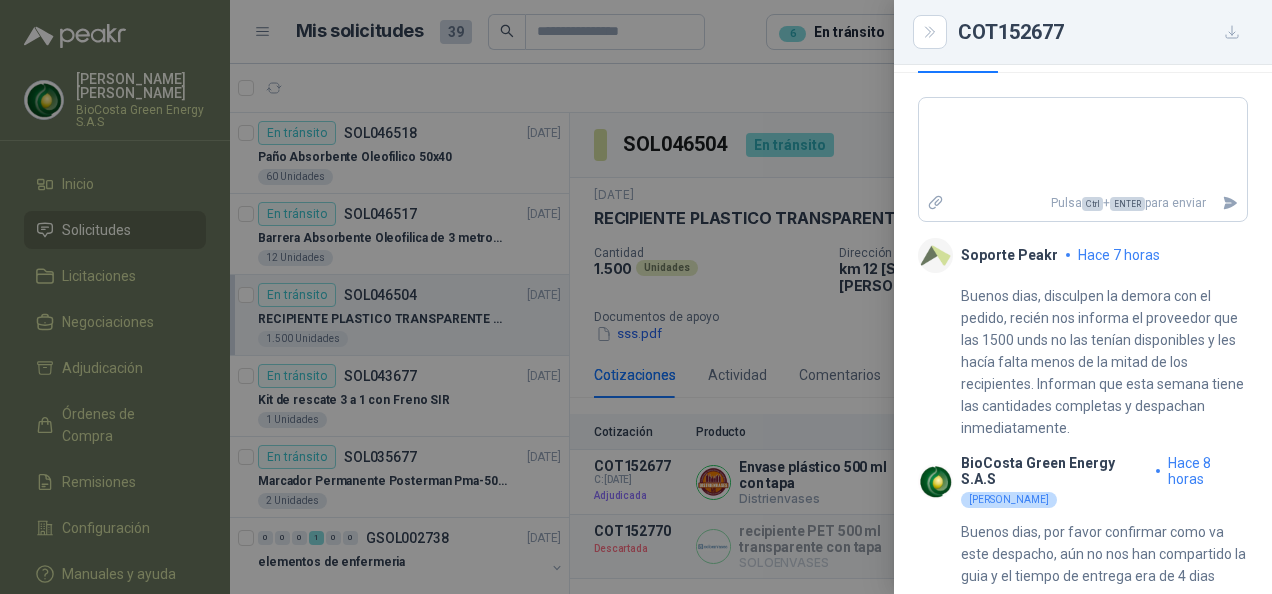 click on "Buenos dias, disculpen la demora con el pedido, recién nos informa el proveedor que las 1500 unds no las tenían disponibles y les hacía falta menos de la mitad de los recipientes. Informan que esta semana tiene las cantidades completas y despachan inmediatamente." at bounding box center (1104, 362) 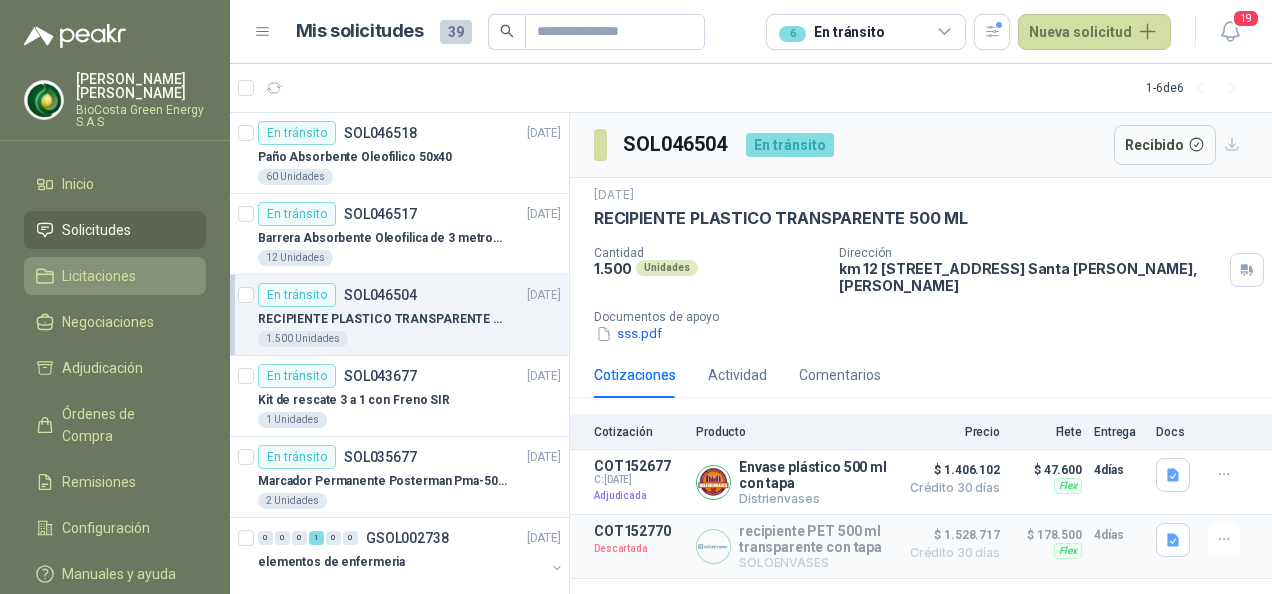click on "Licitaciones" at bounding box center [115, 276] 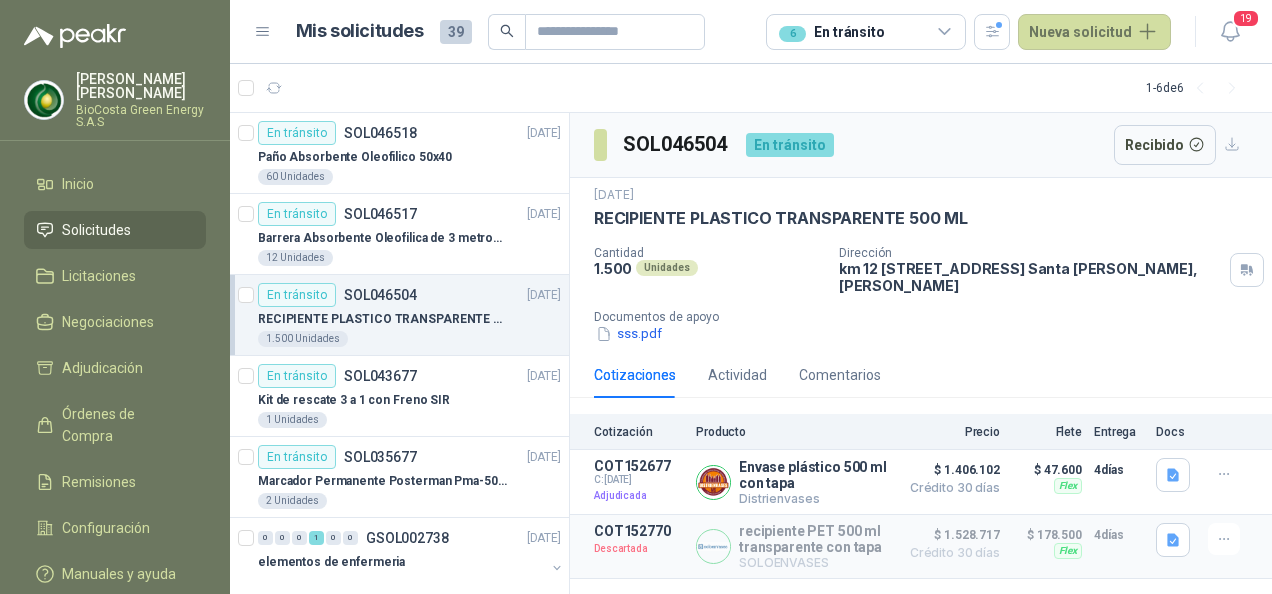 click on "Solicitudes" at bounding box center [115, 230] 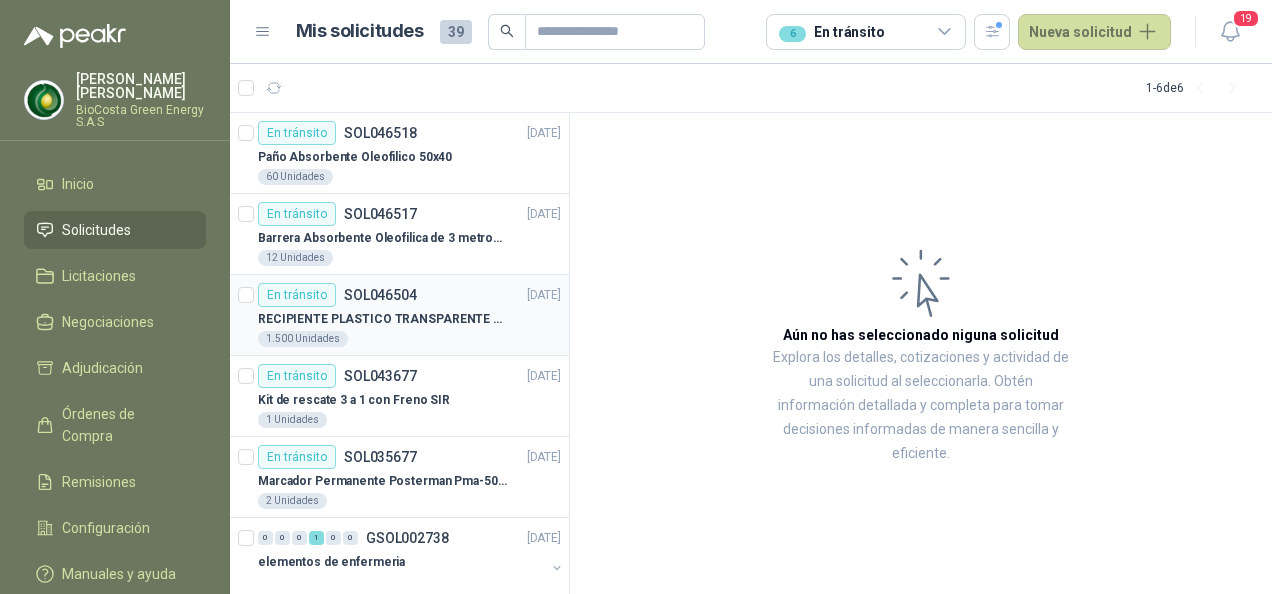 scroll, scrollTop: 30, scrollLeft: 0, axis: vertical 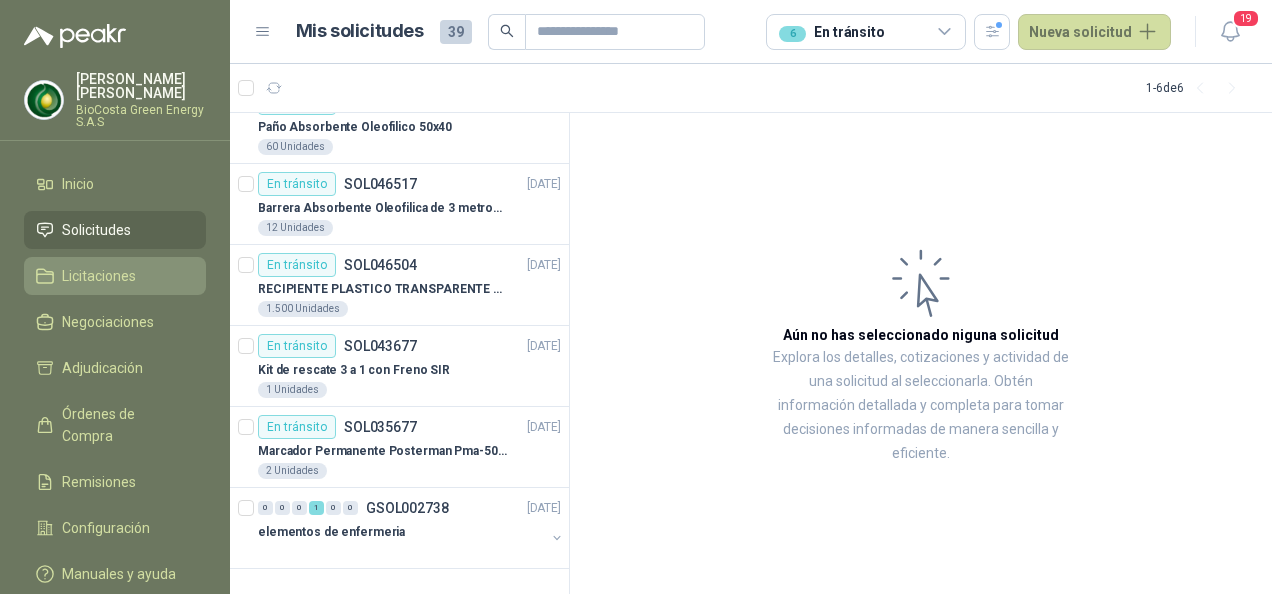 click on "Licitaciones" at bounding box center (99, 276) 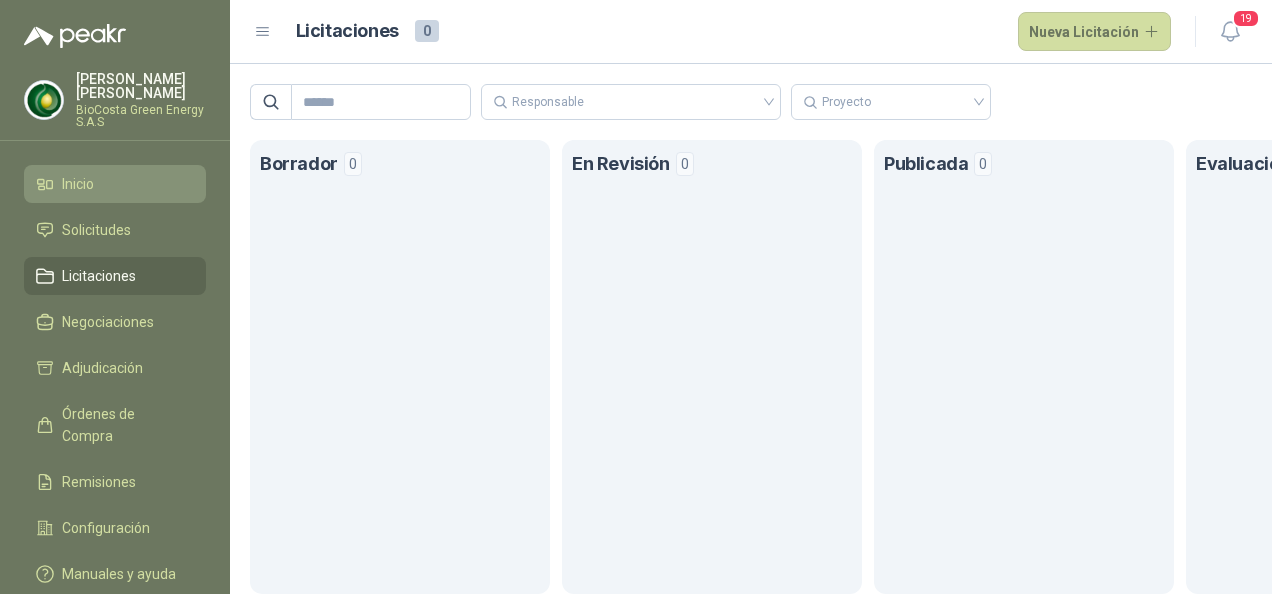click on "Inicio" at bounding box center [115, 184] 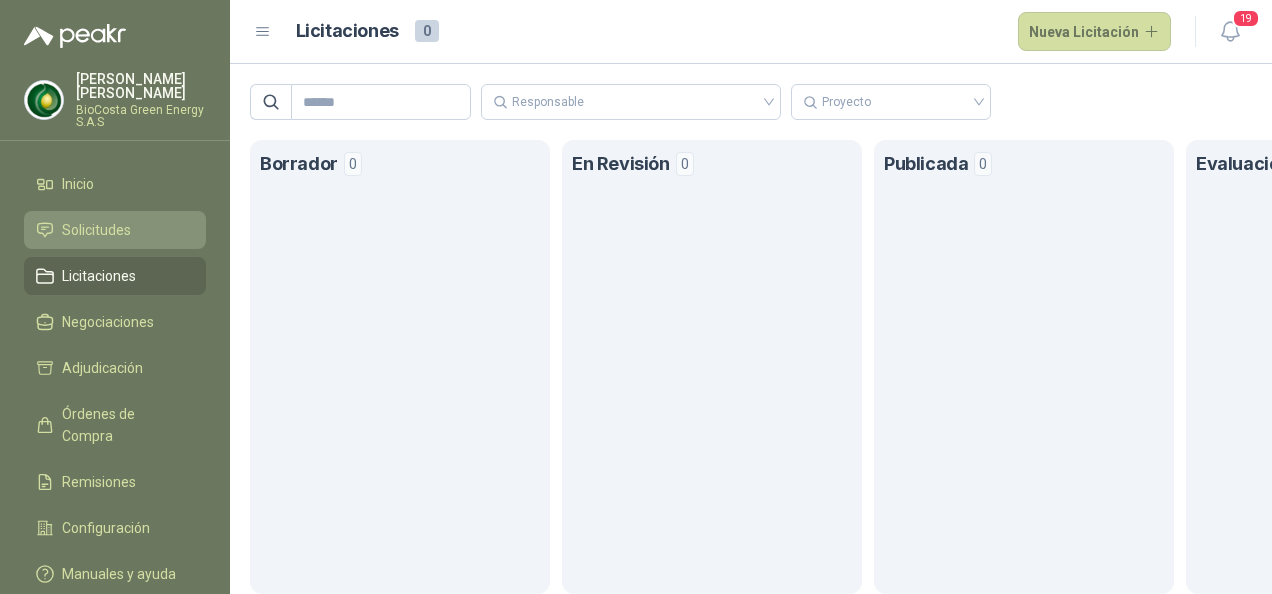 type 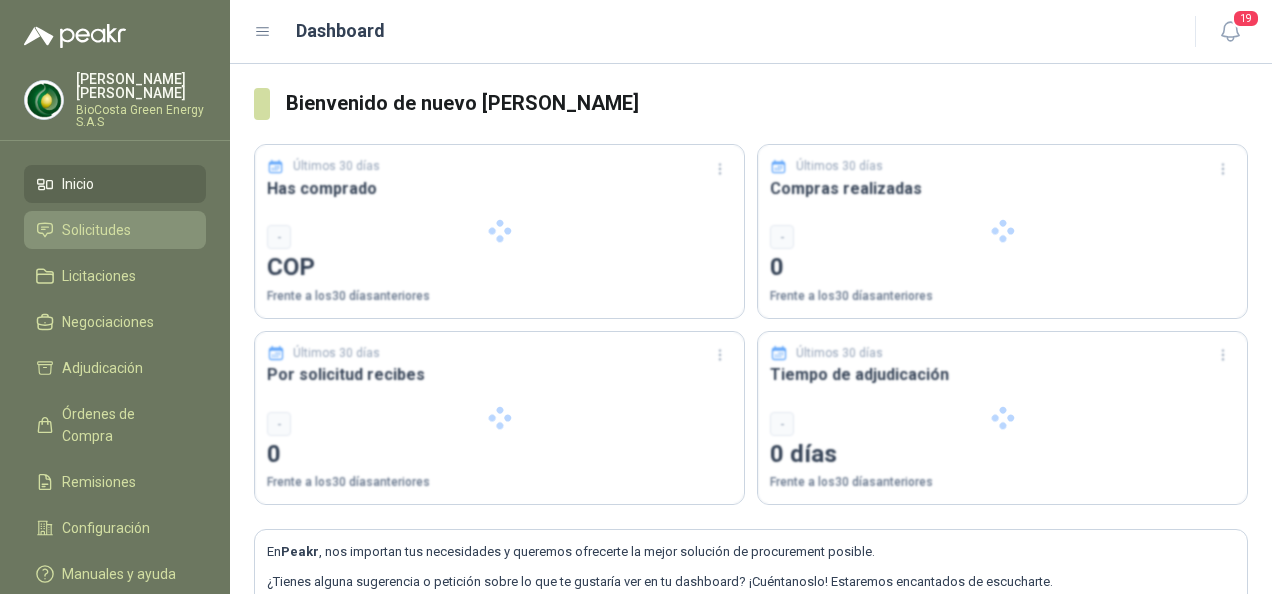 click on "Solicitudes" at bounding box center [96, 230] 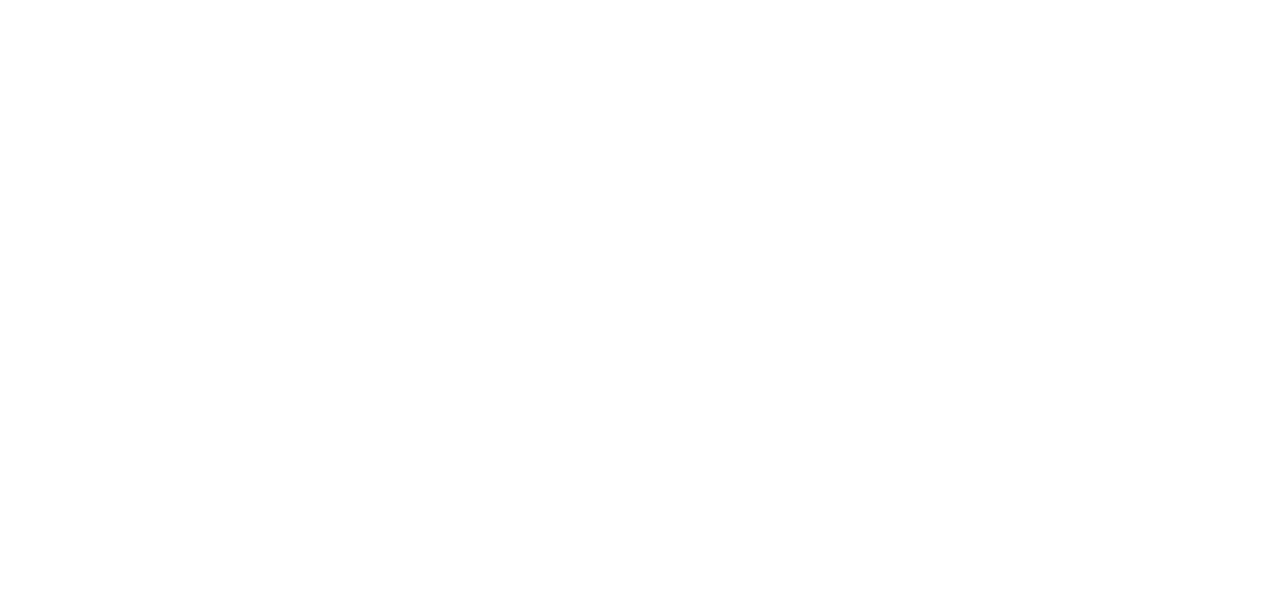 scroll, scrollTop: 0, scrollLeft: 0, axis: both 